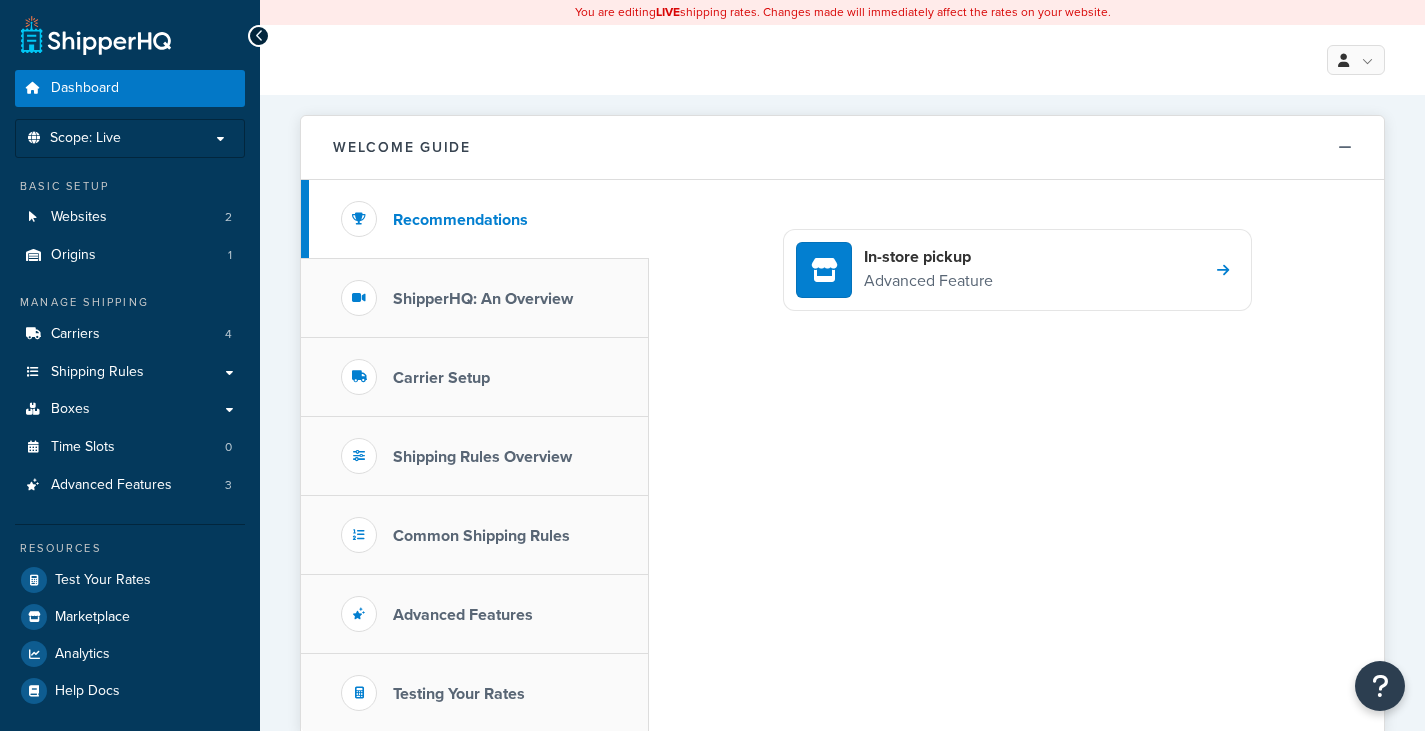 scroll, scrollTop: 0, scrollLeft: 0, axis: both 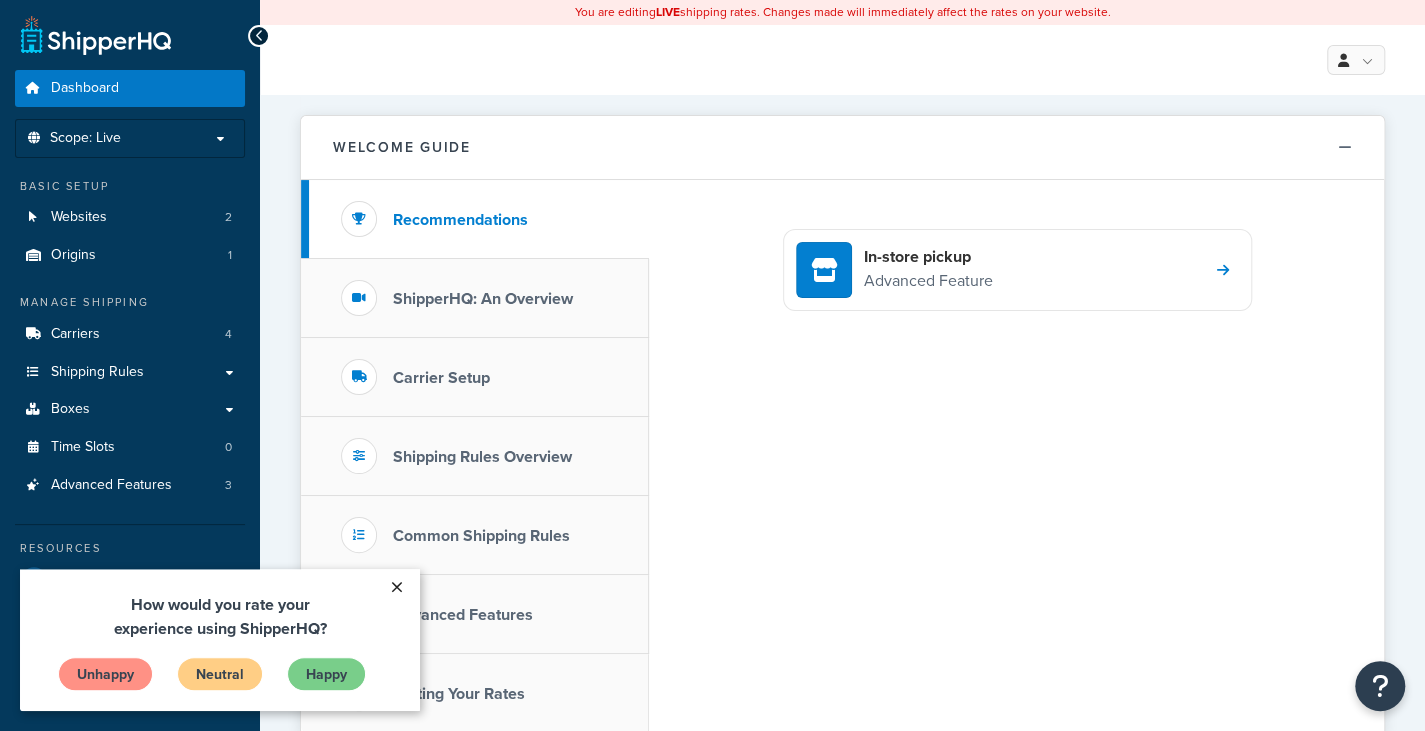click on "×" at bounding box center [396, 587] 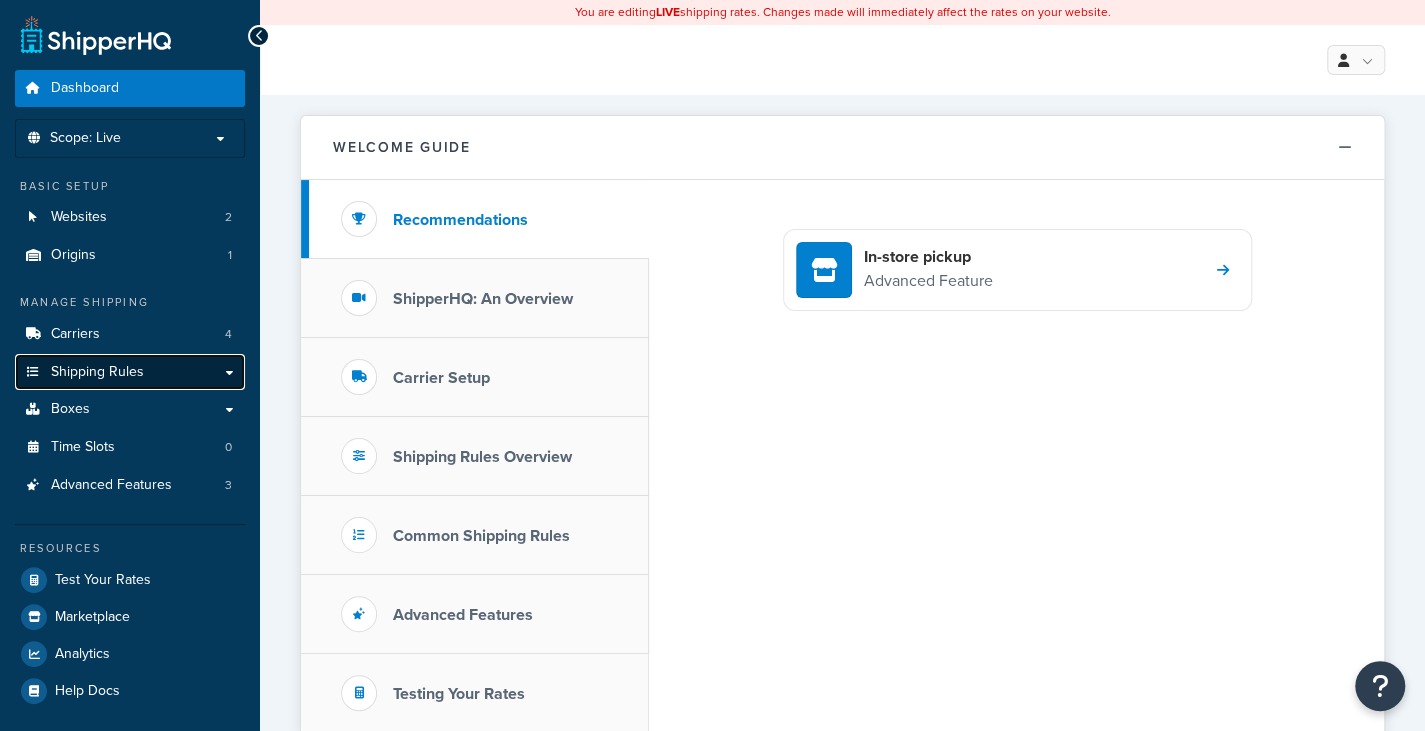 click on "Shipping Rules" at bounding box center [97, 372] 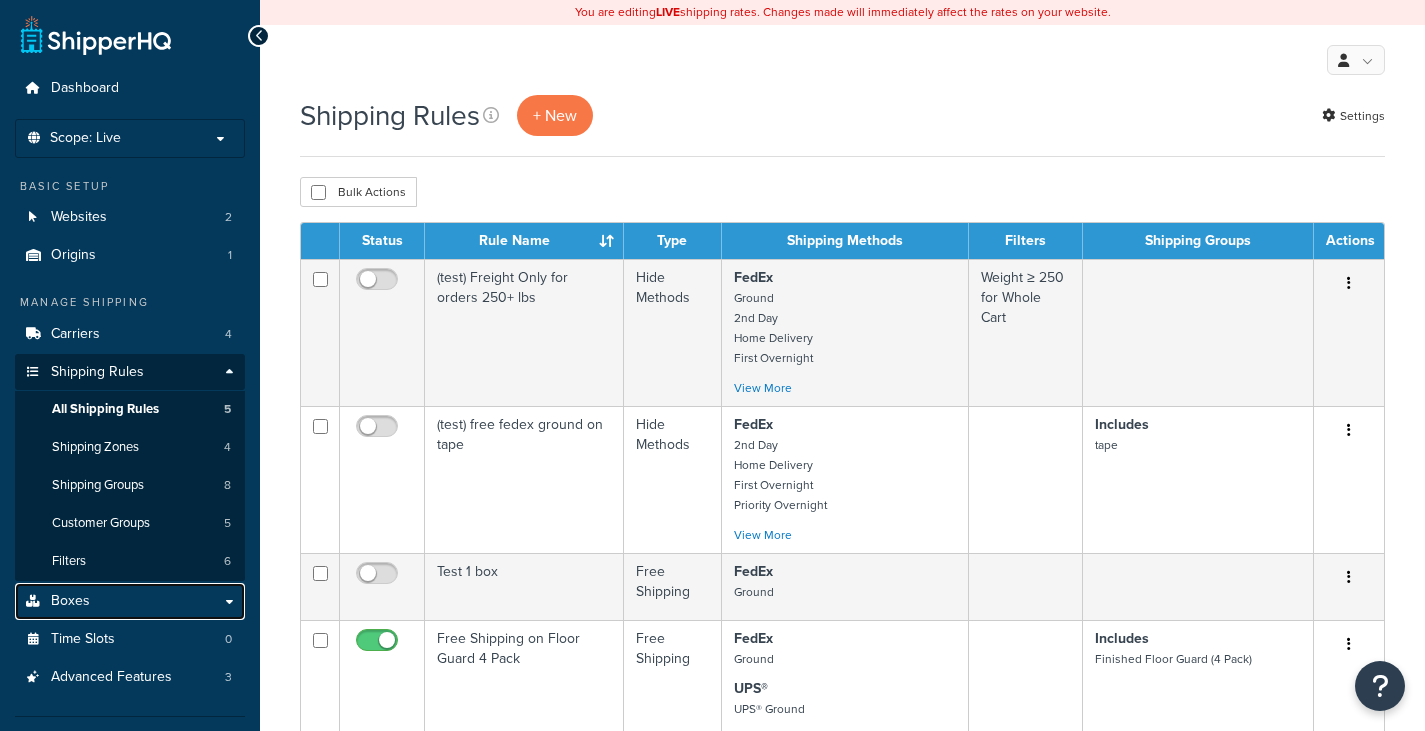 scroll, scrollTop: 0, scrollLeft: 0, axis: both 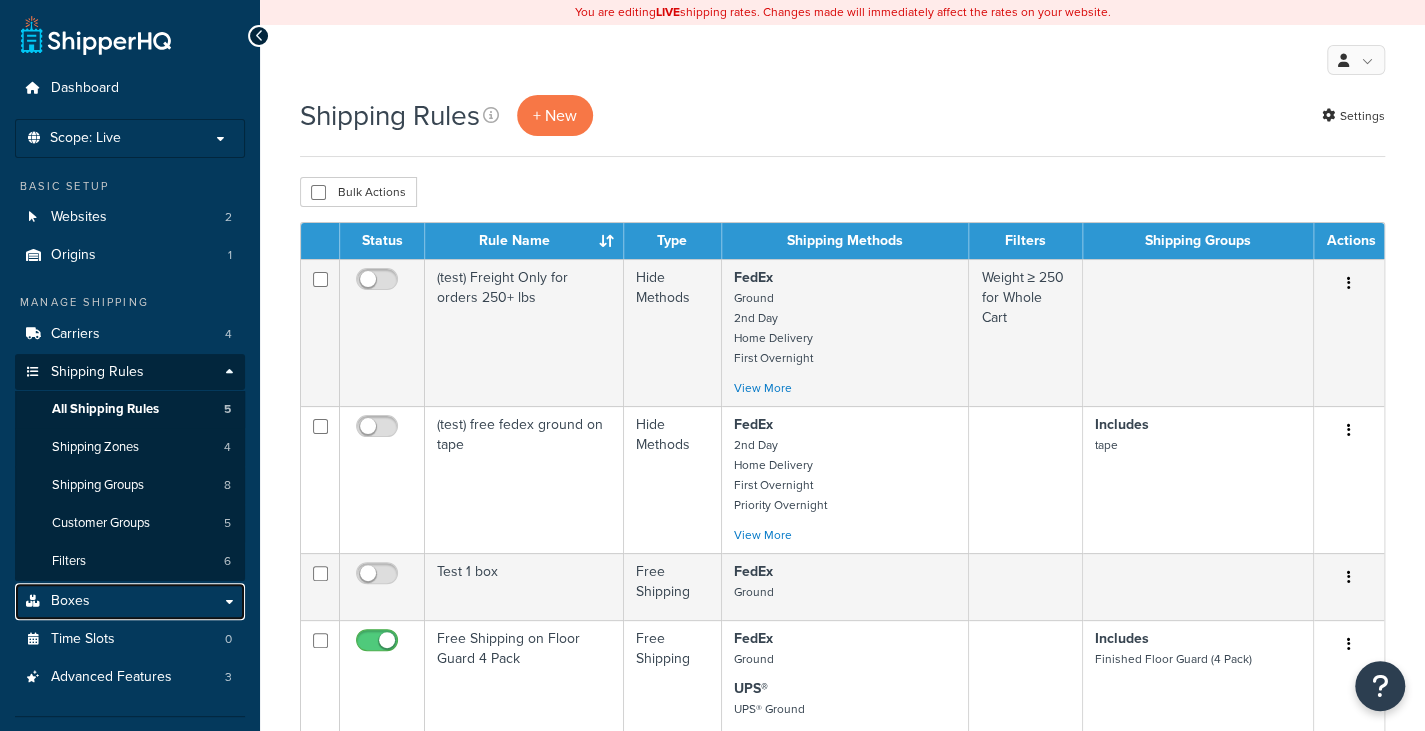click on "Boxes" at bounding box center [130, 601] 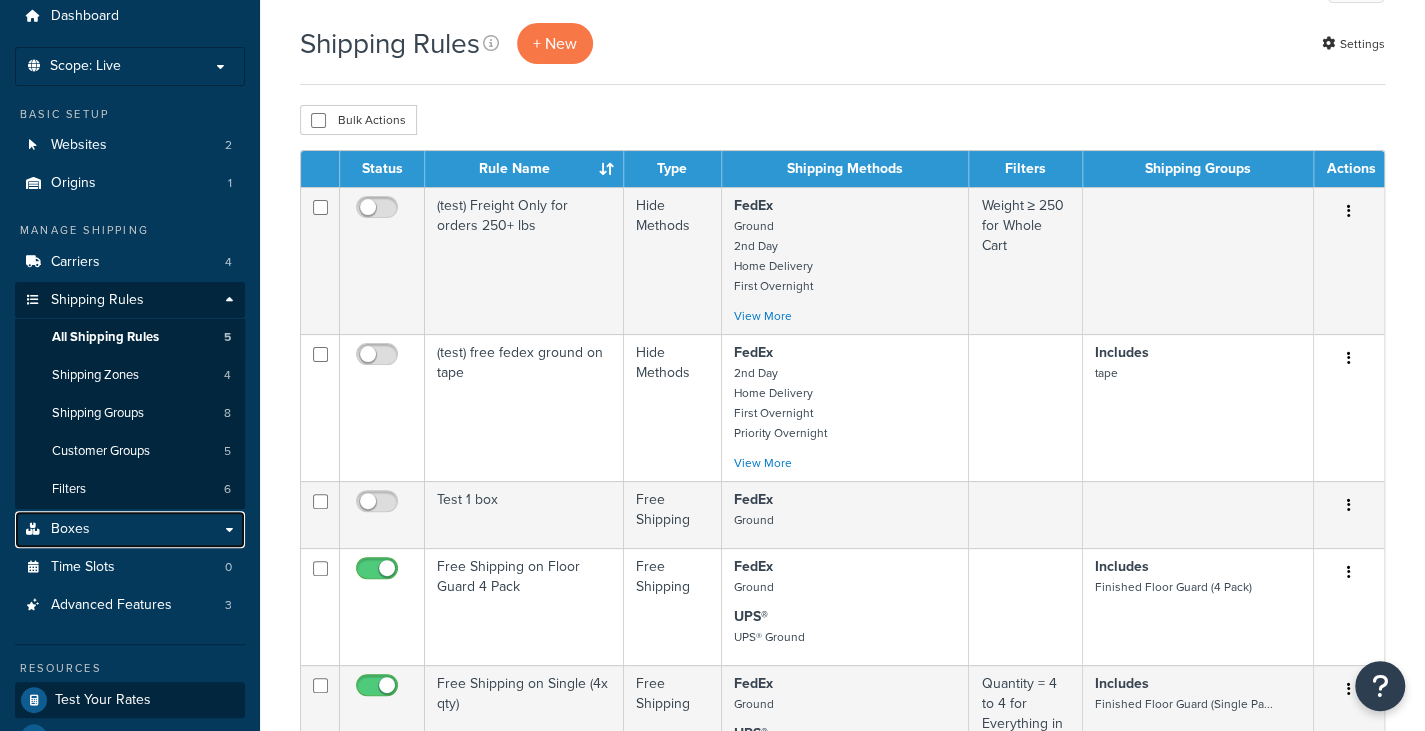 scroll, scrollTop: 200, scrollLeft: 0, axis: vertical 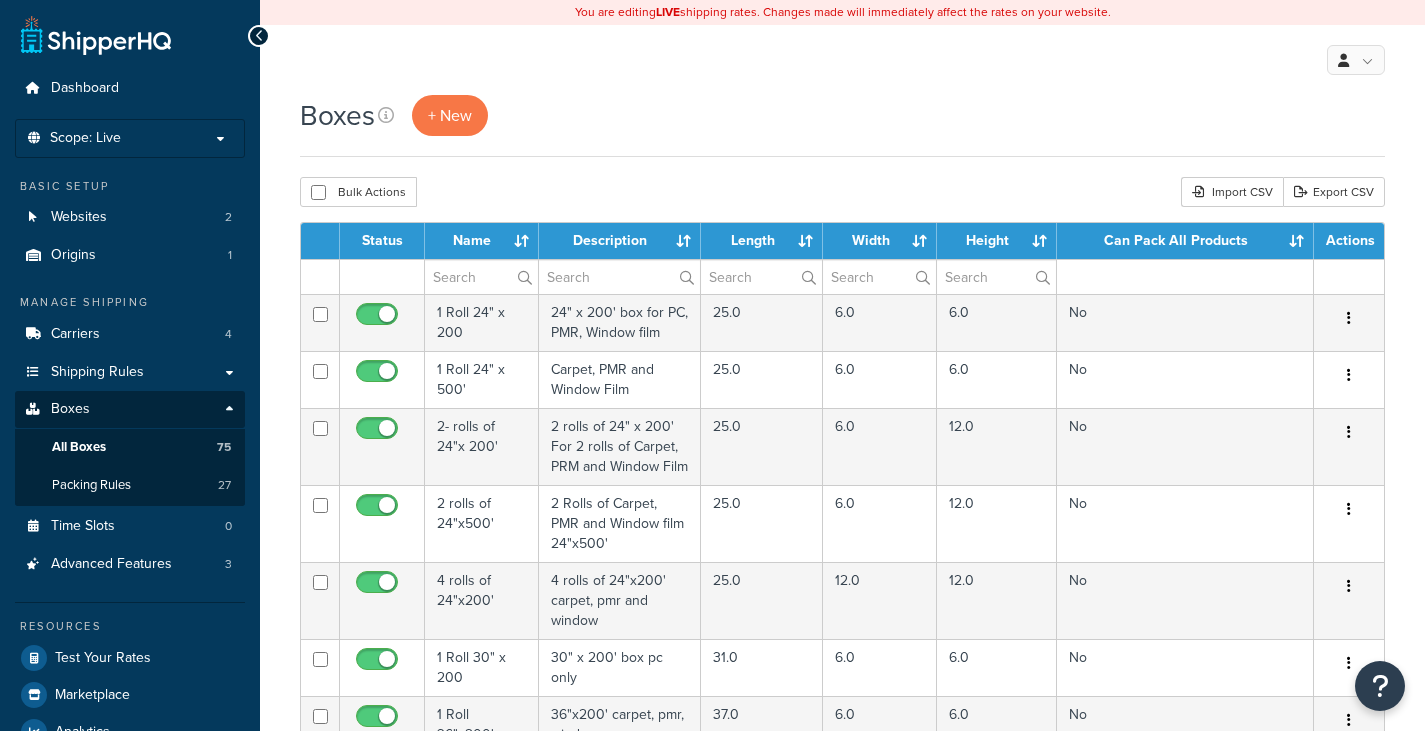 click on "All Boxes" at bounding box center [79, 447] 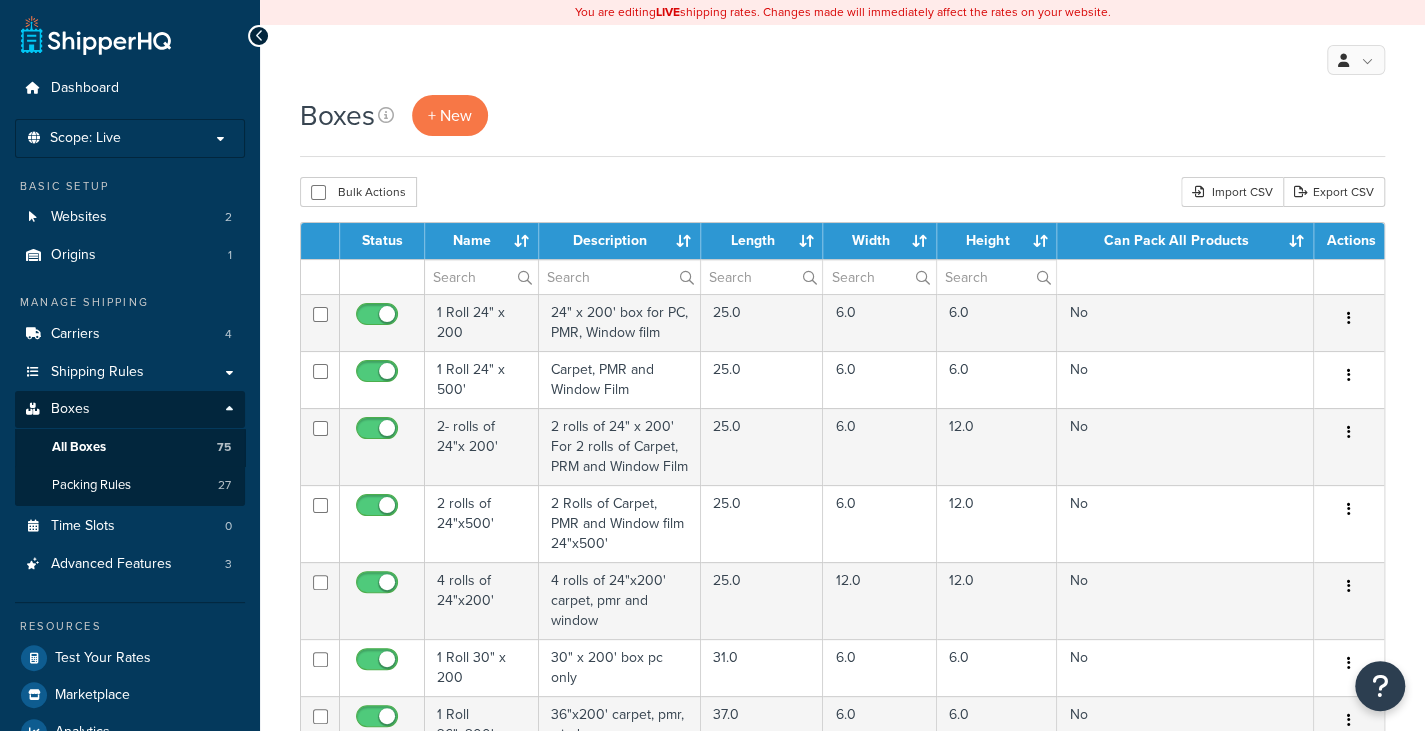 scroll, scrollTop: 0, scrollLeft: 0, axis: both 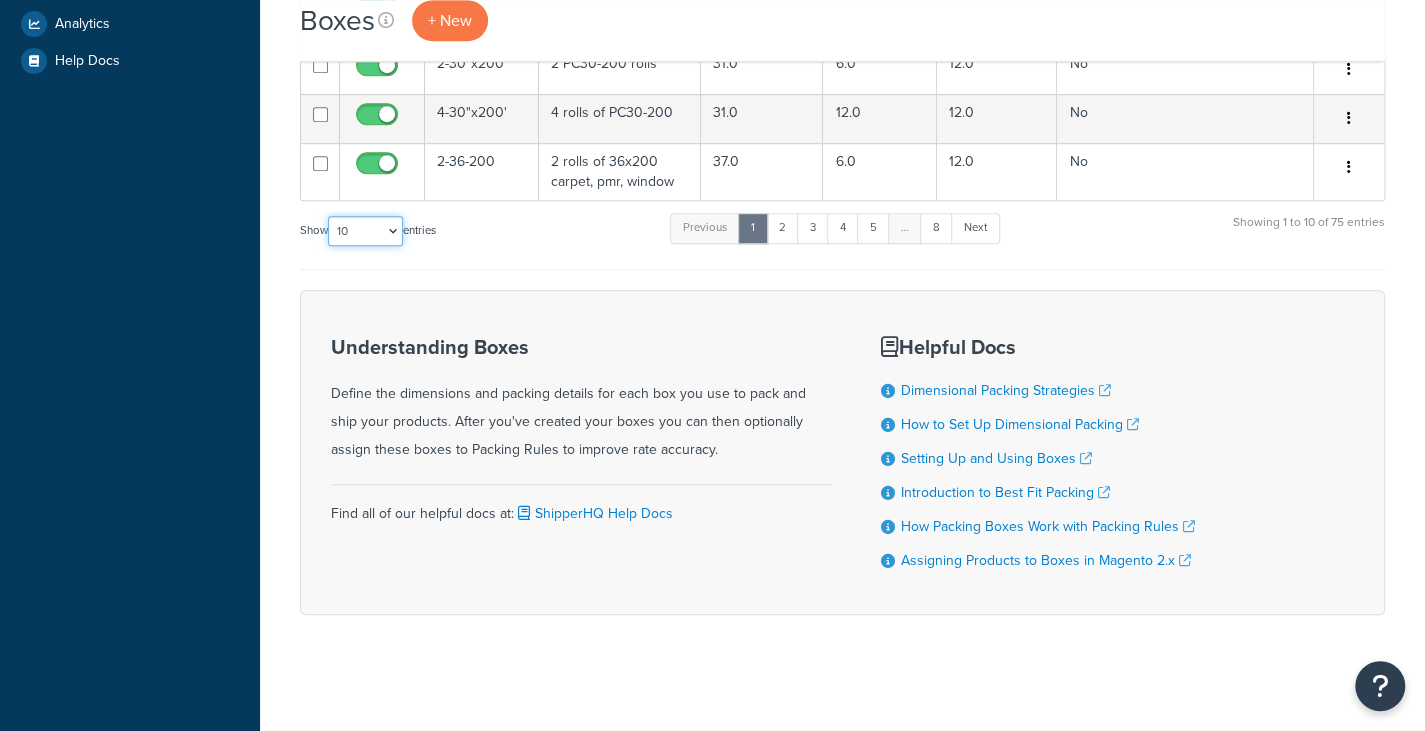 click on "10 15 25 50 100 1000" at bounding box center (365, 231) 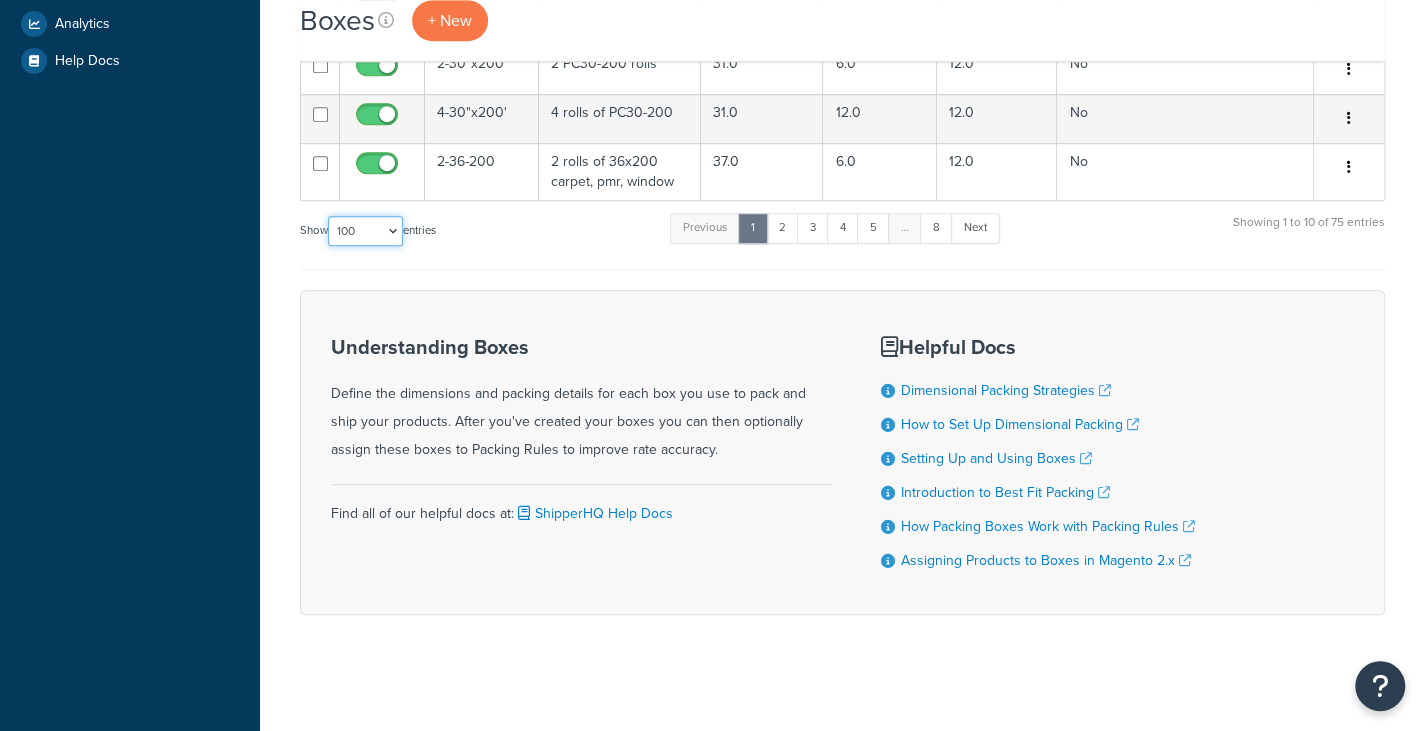 click on "10 15 25 50 100 1000" at bounding box center (365, 231) 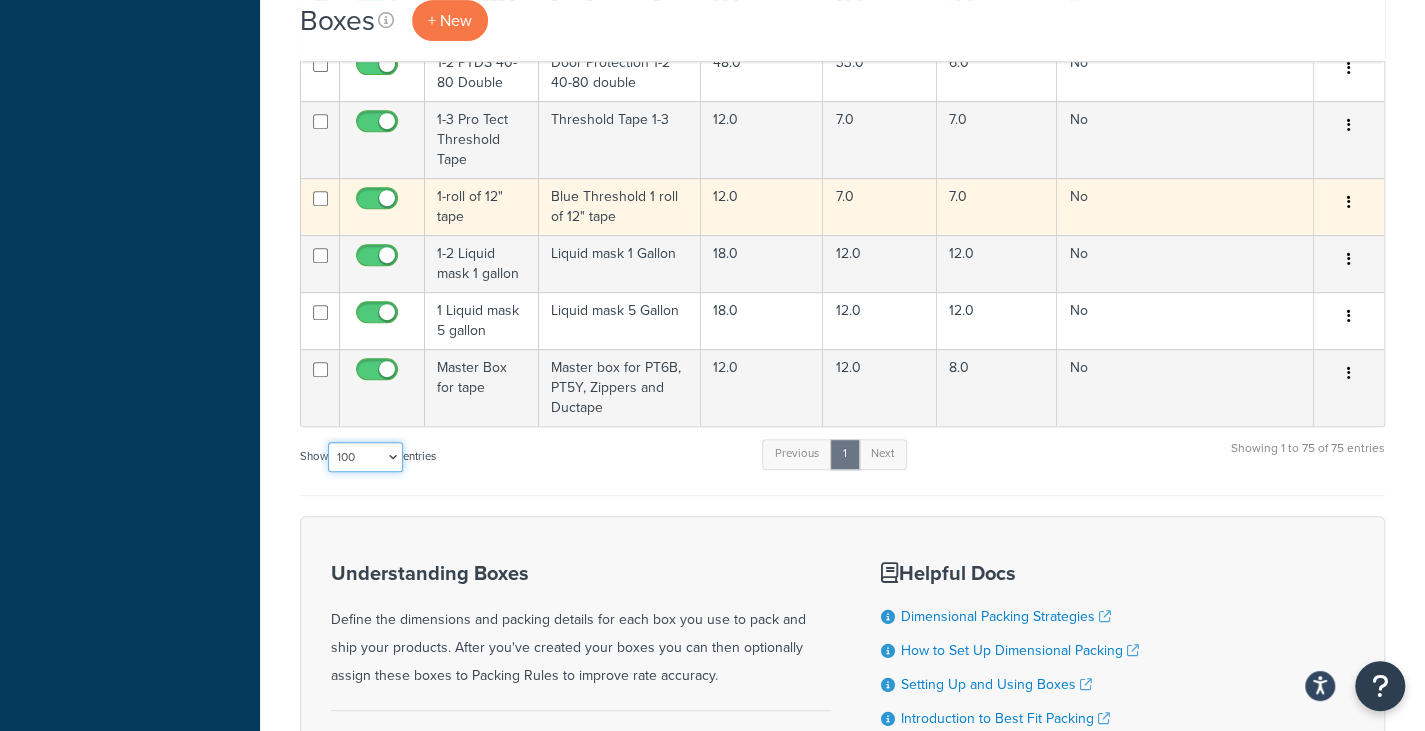 scroll, scrollTop: 4708, scrollLeft: 0, axis: vertical 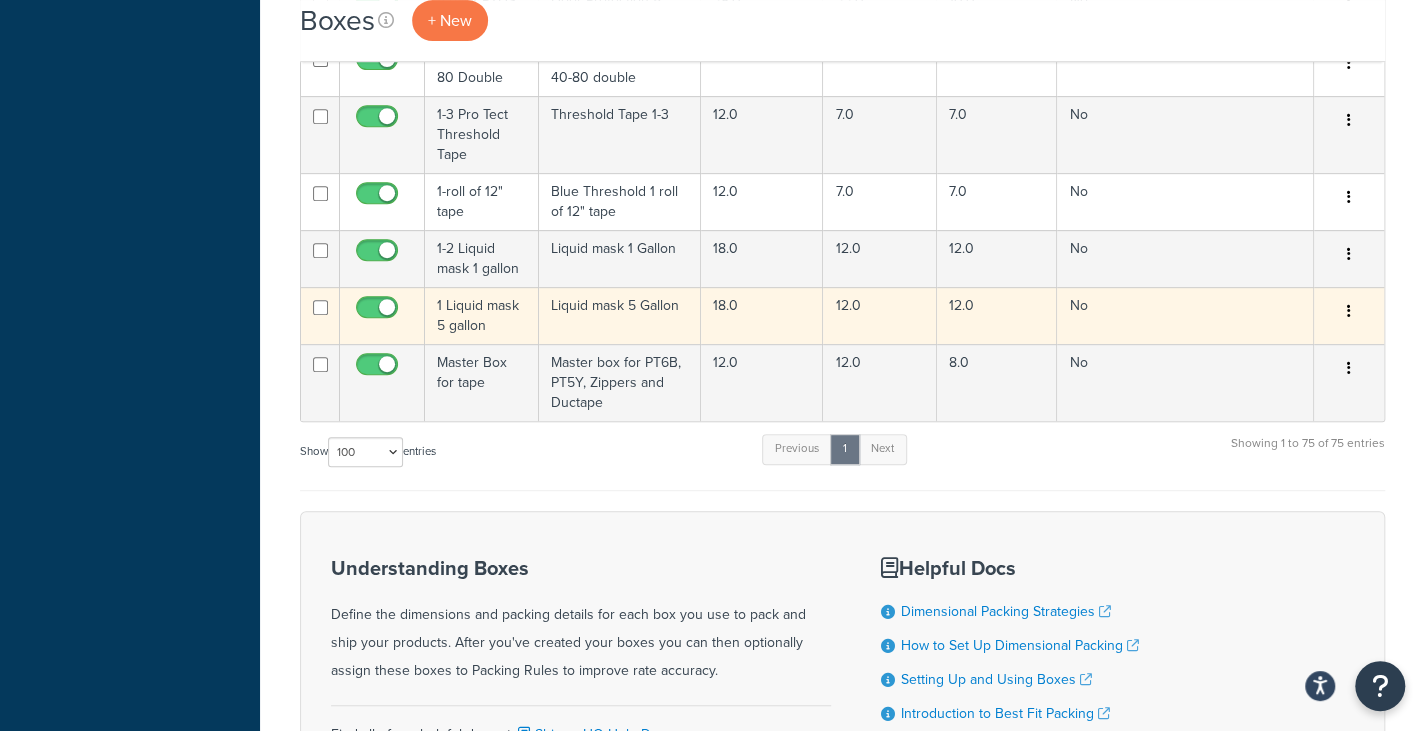 click at bounding box center (1349, 312) 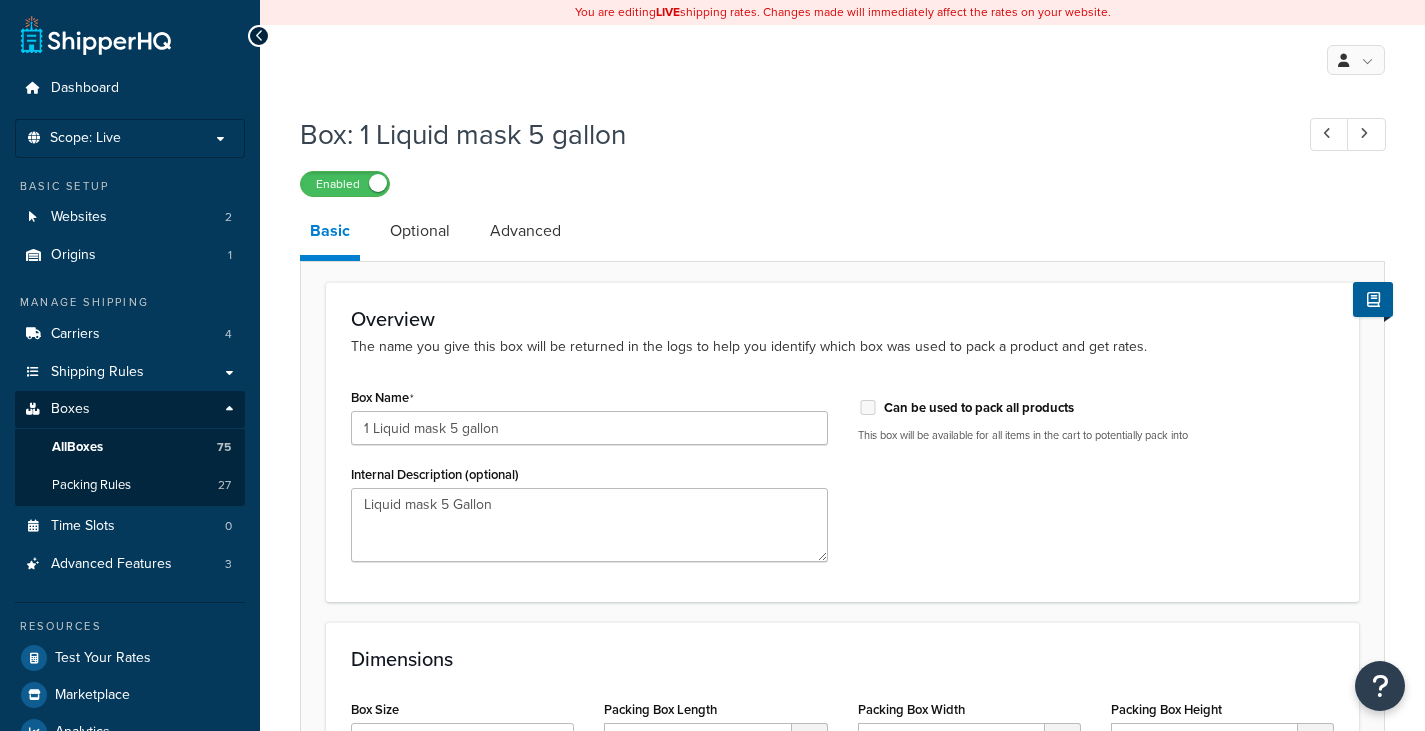 scroll, scrollTop: 247, scrollLeft: 0, axis: vertical 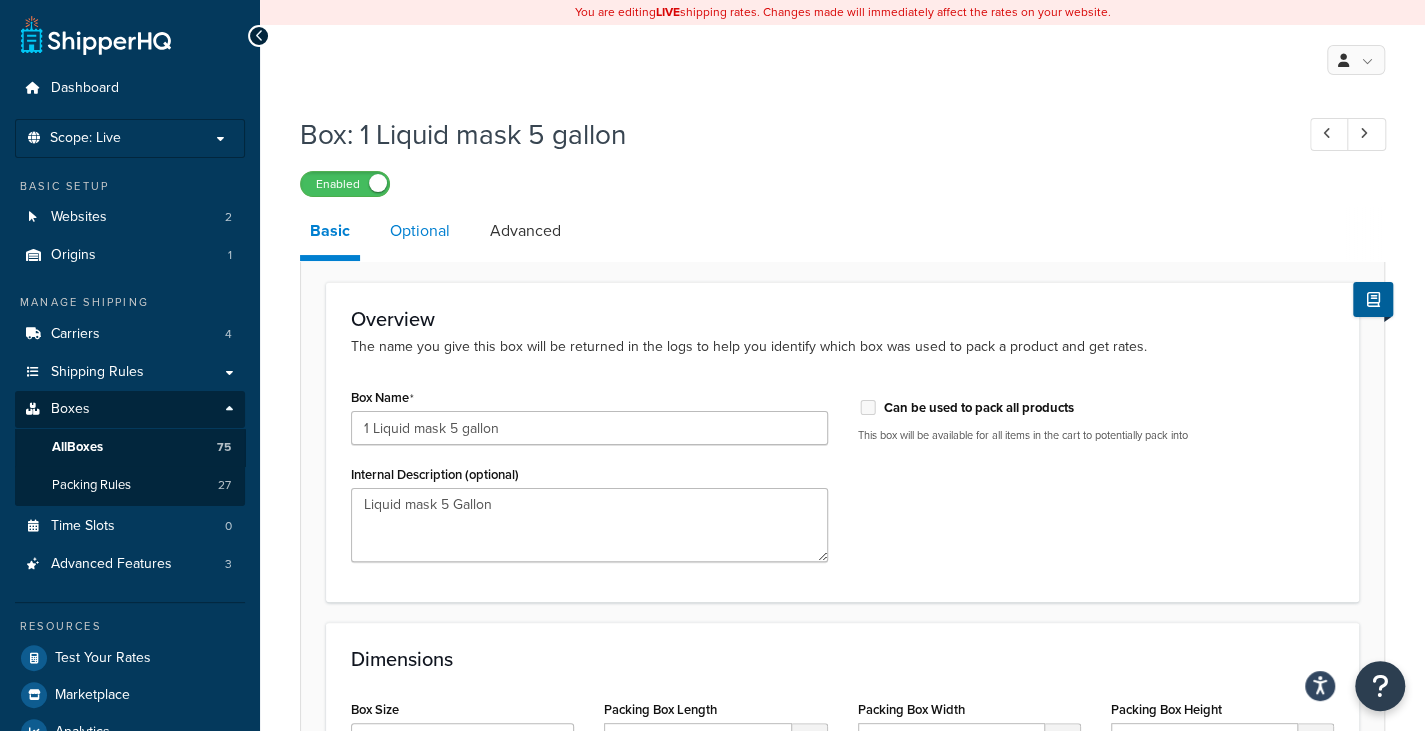 click on "Optional" at bounding box center (420, 231) 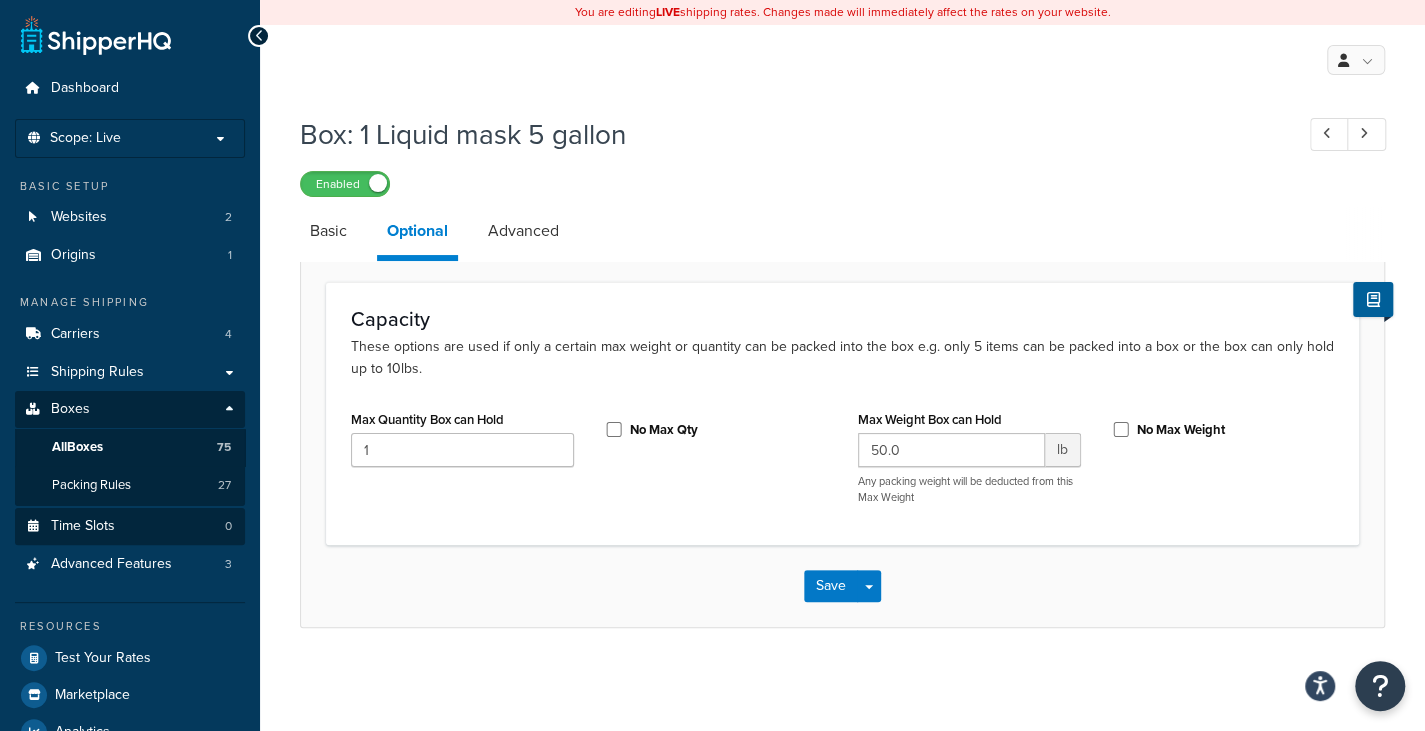 scroll, scrollTop: 79, scrollLeft: 0, axis: vertical 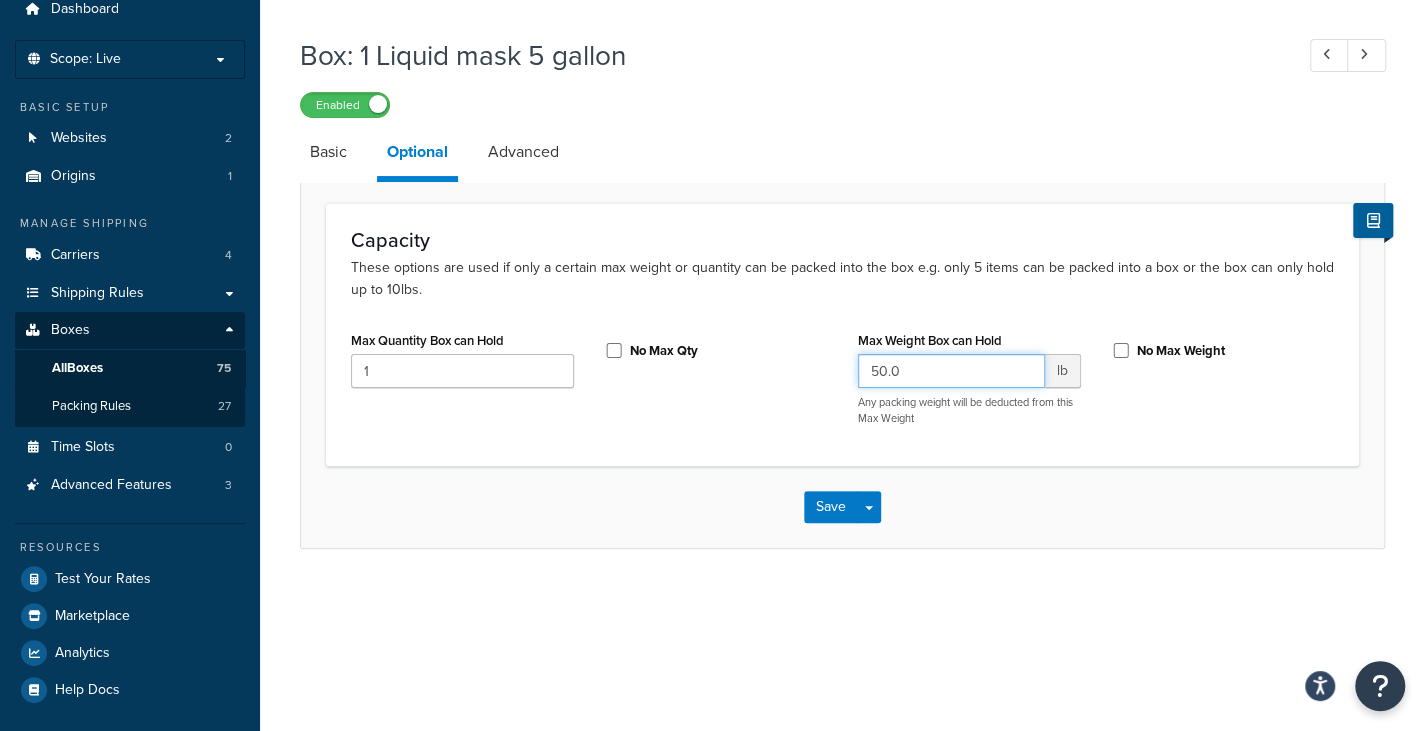 click on "50.0" at bounding box center [951, 371] 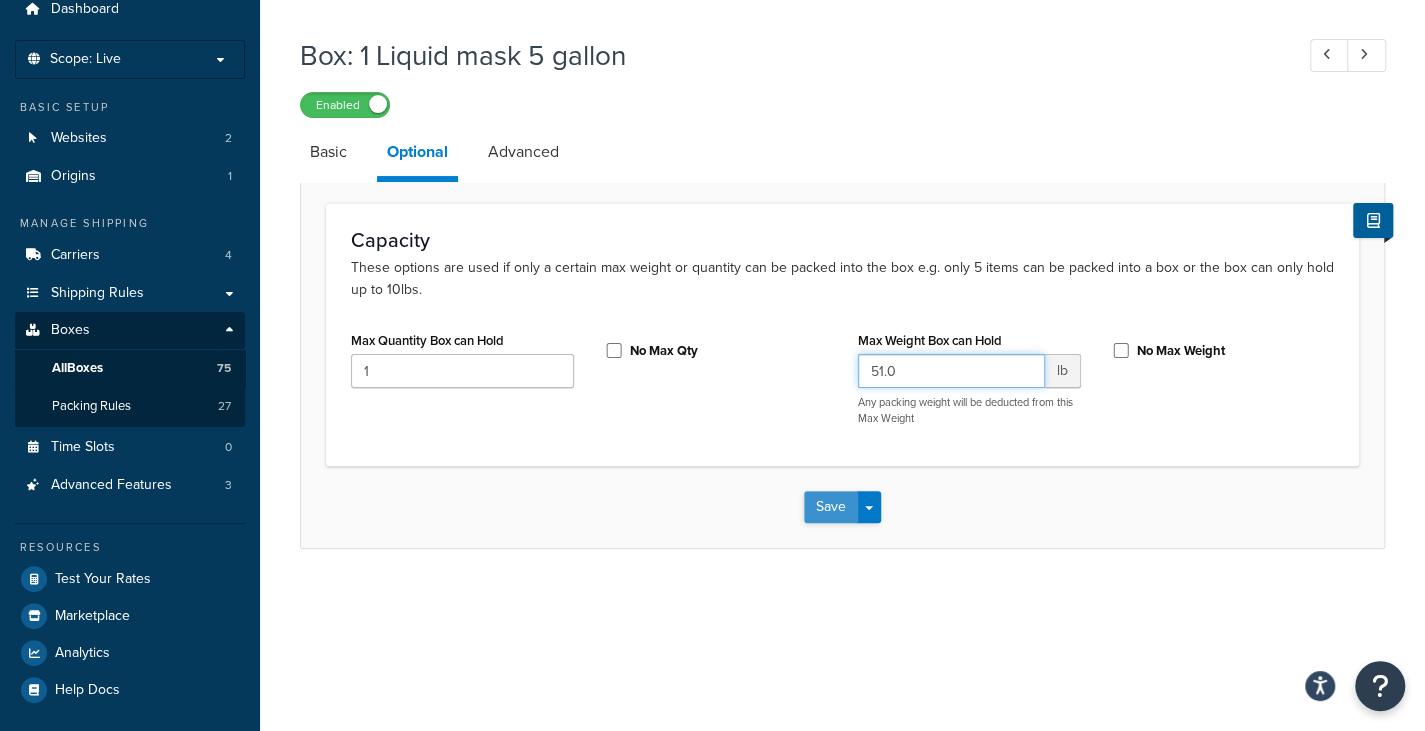 type on "51.0" 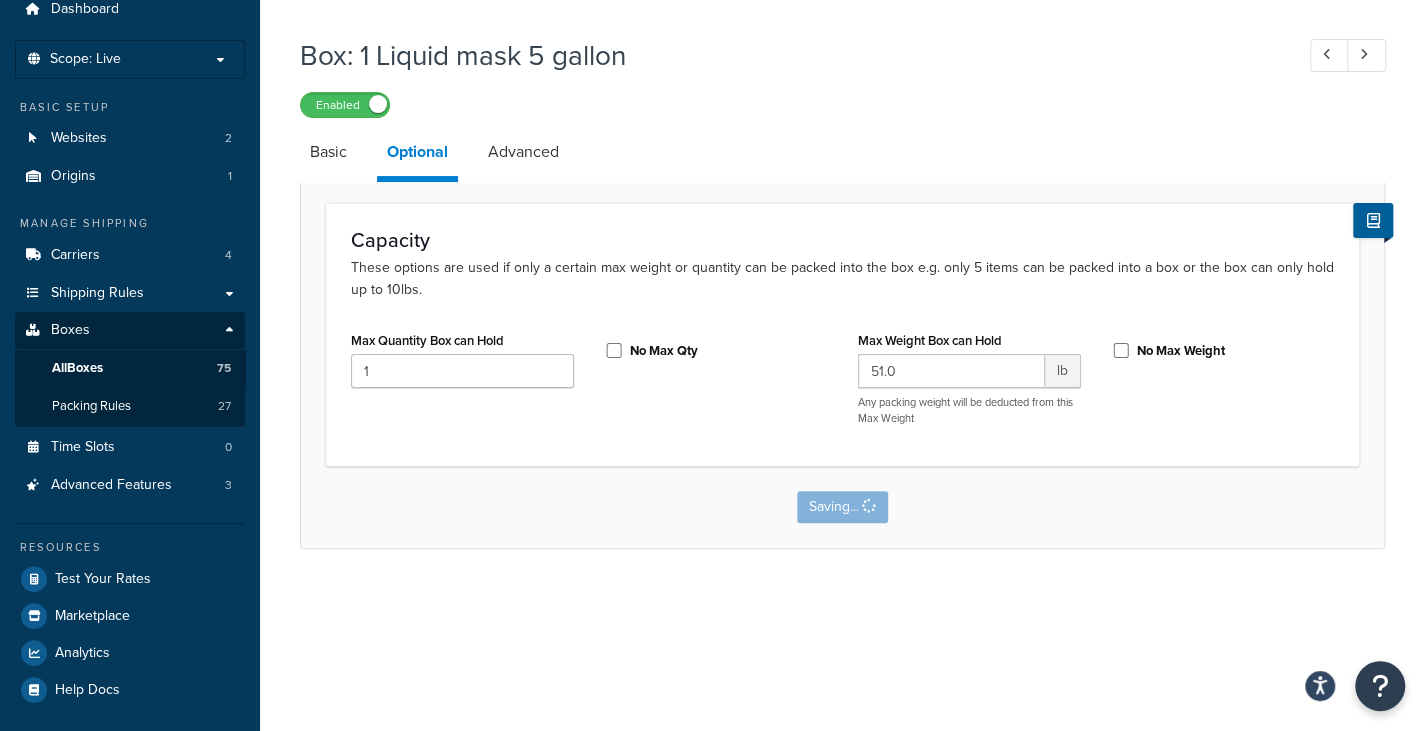 scroll, scrollTop: 0, scrollLeft: 0, axis: both 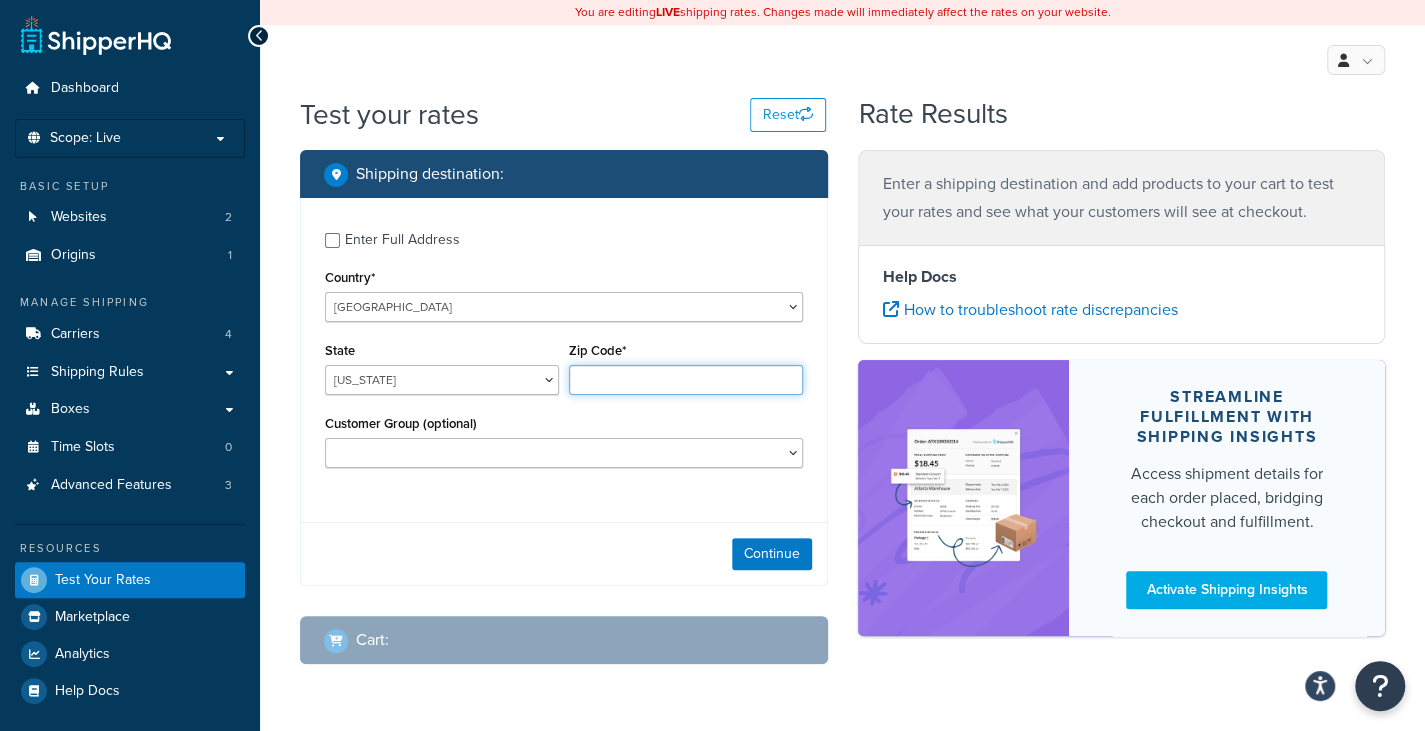 click on "Zip Code*" at bounding box center [686, 380] 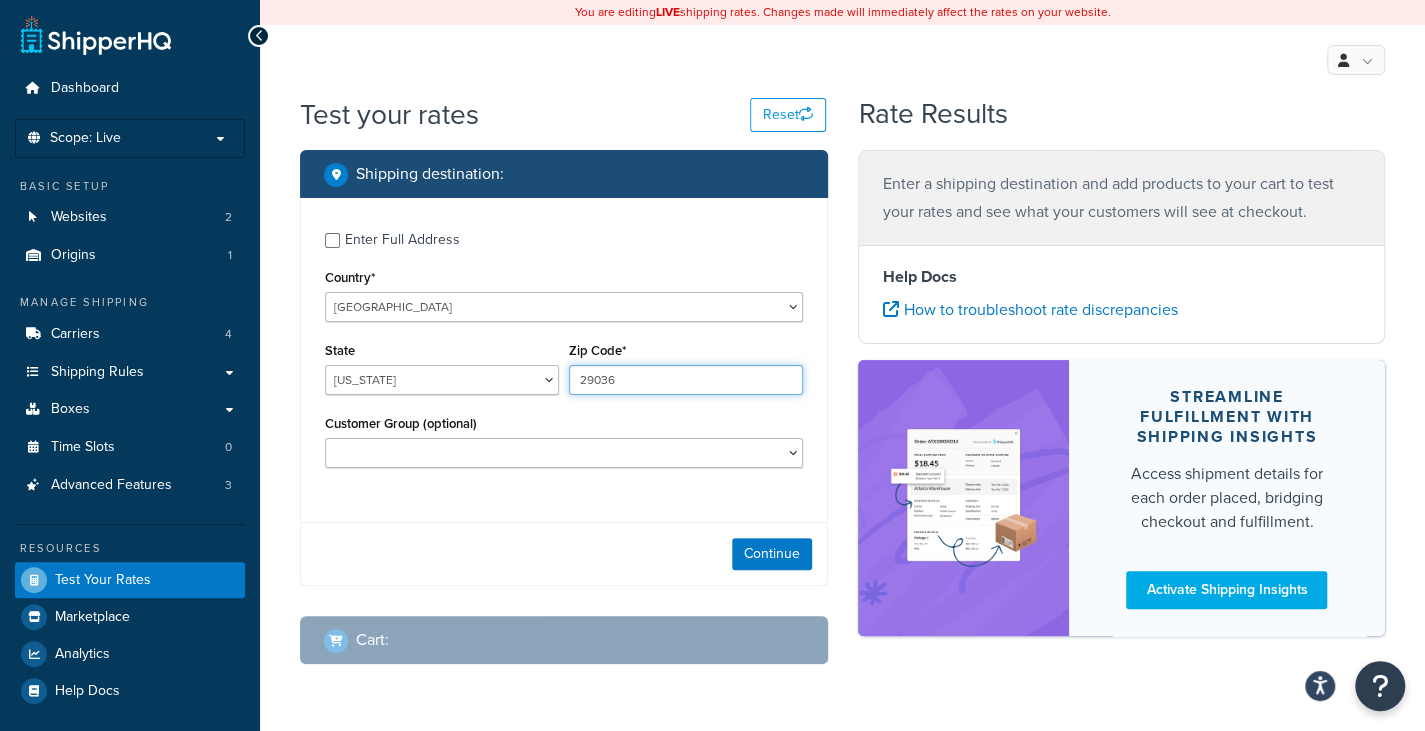 type on "29036" 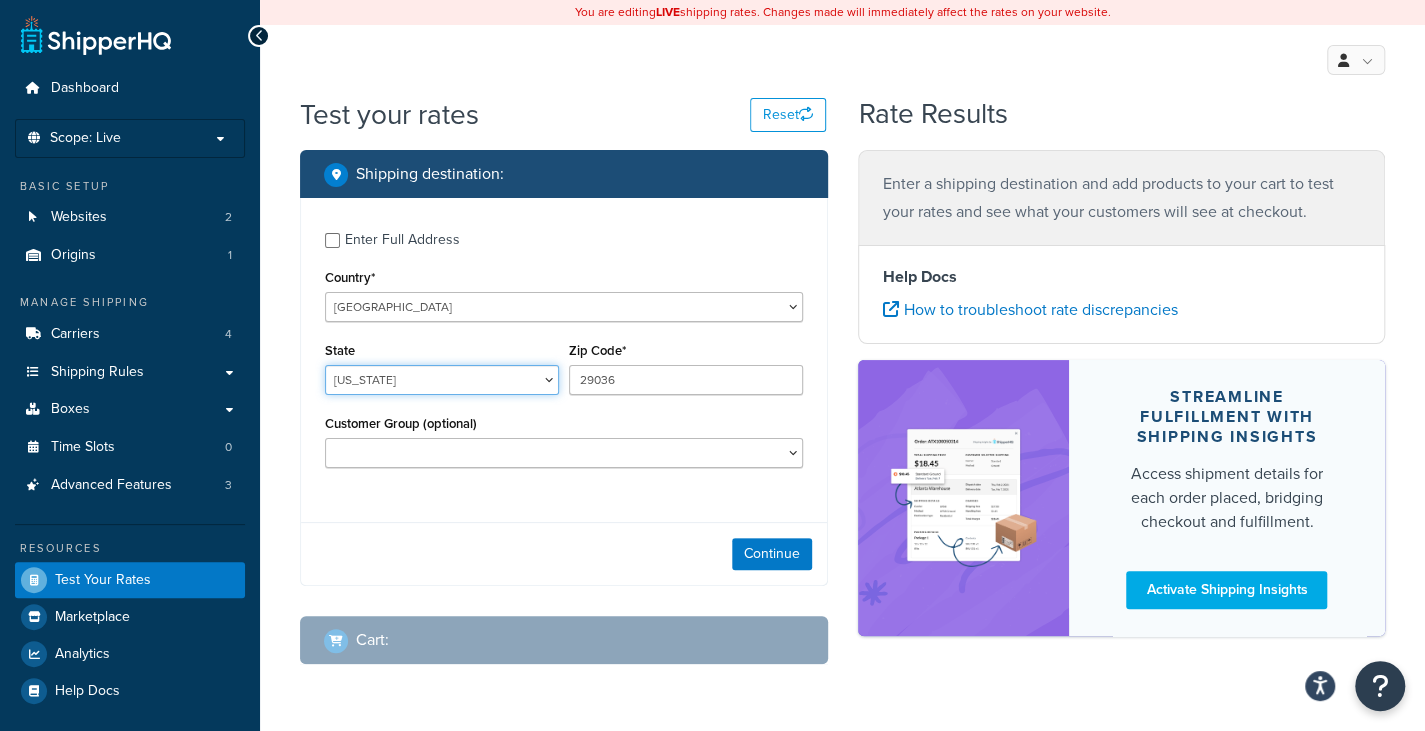 click on "Alabama  Alaska  American Samoa  Arizona  Arkansas  Armed Forces Americas  Armed Forces Europe, Middle East, Africa, Canada  Armed Forces Pacific  California  Colorado  Connecticut  Delaware  District of Columbia  Federated States of Micronesia  Florida  Georgia  Guam  Hawaii  Idaho  Illinois  Indiana  Iowa  Kansas  Kentucky  Louisiana  Maine  Marshall Islands  Maryland  Massachusetts  Michigan  Minnesota  Mississippi  Missouri  Montana  Nebraska  Nevada  New Hampshire  New Jersey  New Mexico  New York  North Carolina  North Dakota  Northern Mariana Islands  Ohio  Oklahoma  Oregon  Palau  Pennsylvania  Puerto Rico  Rhode Island  South Carolina  South Dakota  Tennessee  Texas  United States Minor Outlying Islands  Utah  Vermont  Virgin Islands  Virginia  Washington  West Virginia  Wisconsin  Wyoming" at bounding box center [442, 380] 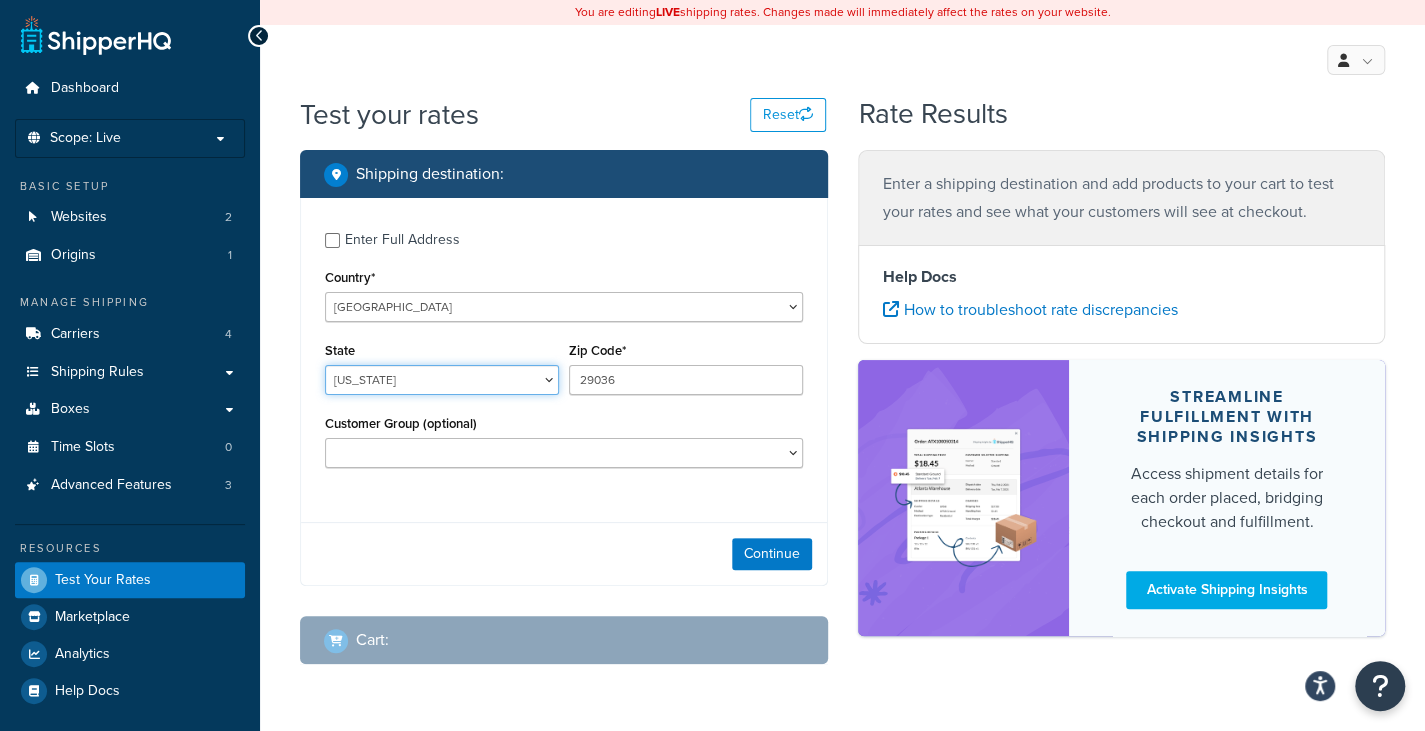 select on "SC" 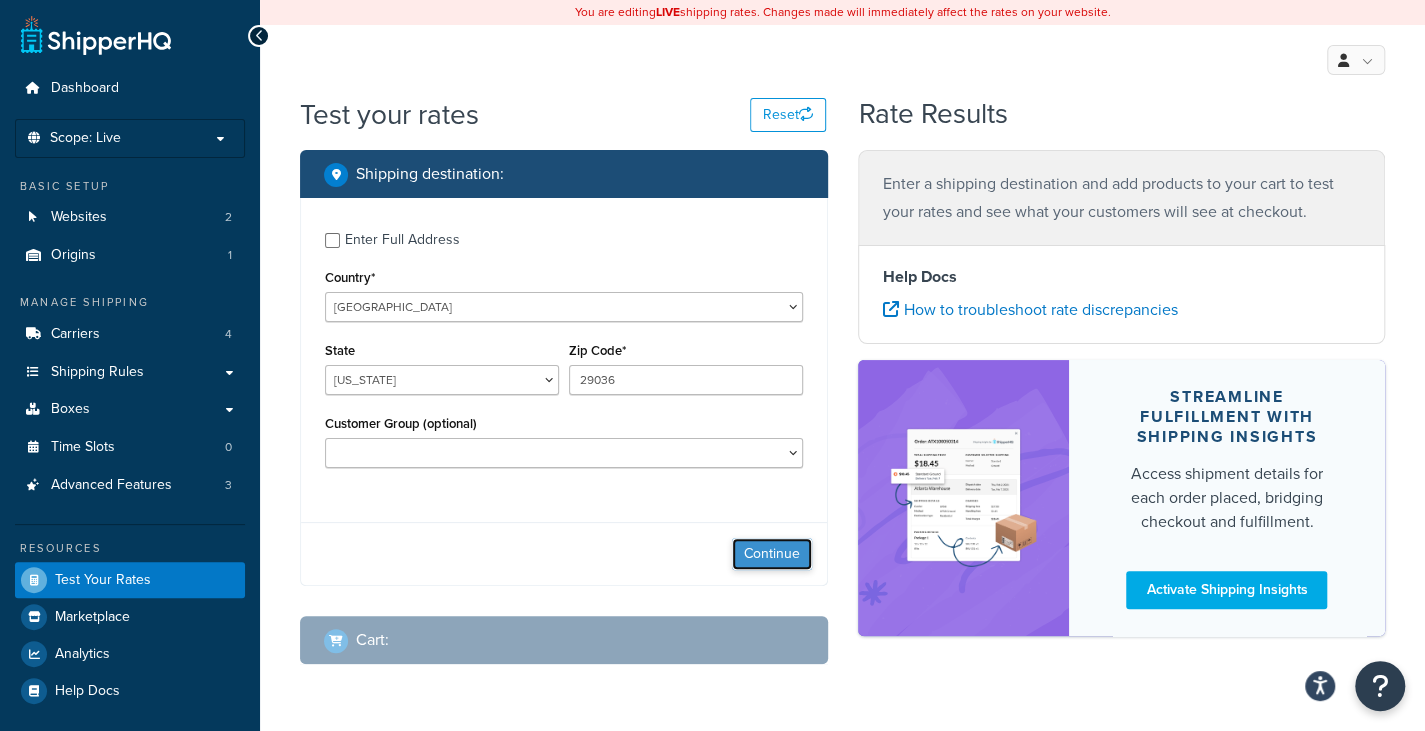 click on "Continue" at bounding box center (772, 554) 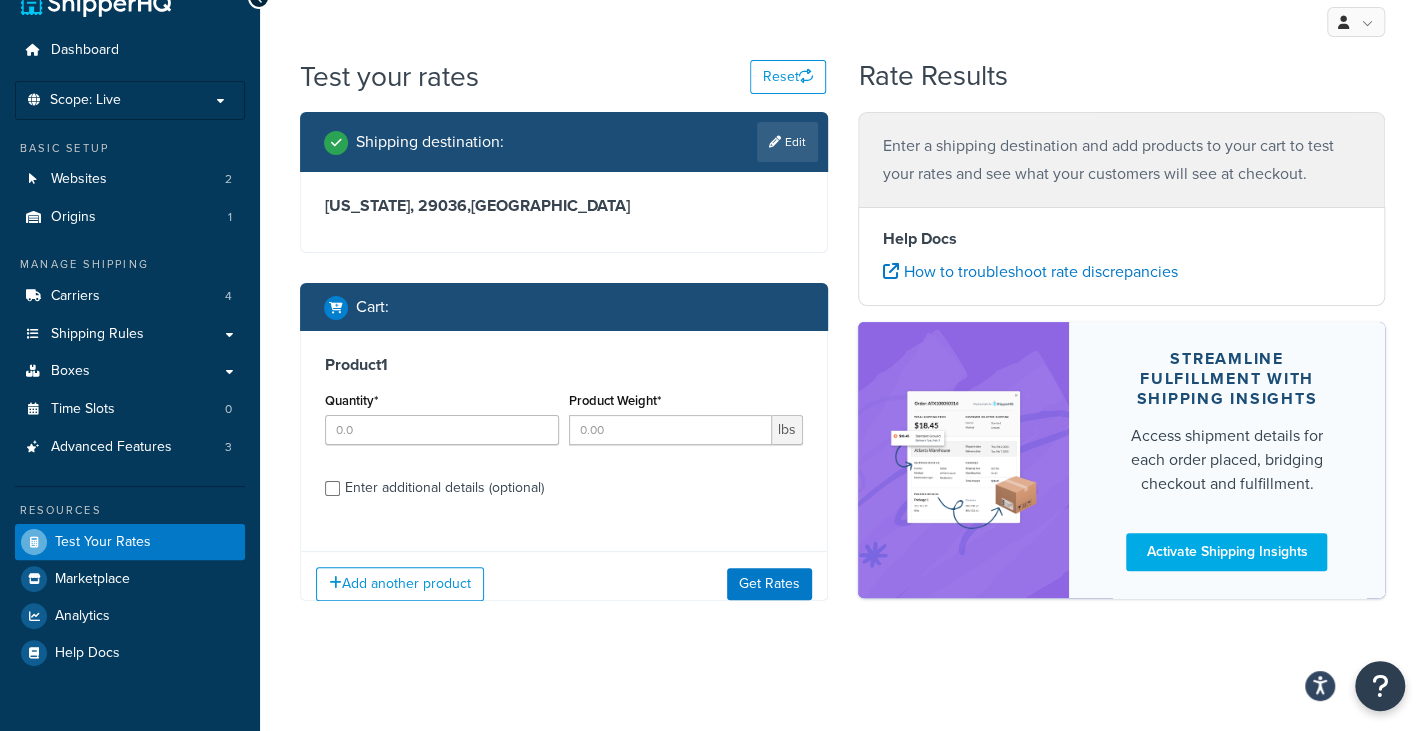 scroll, scrollTop: 40, scrollLeft: 0, axis: vertical 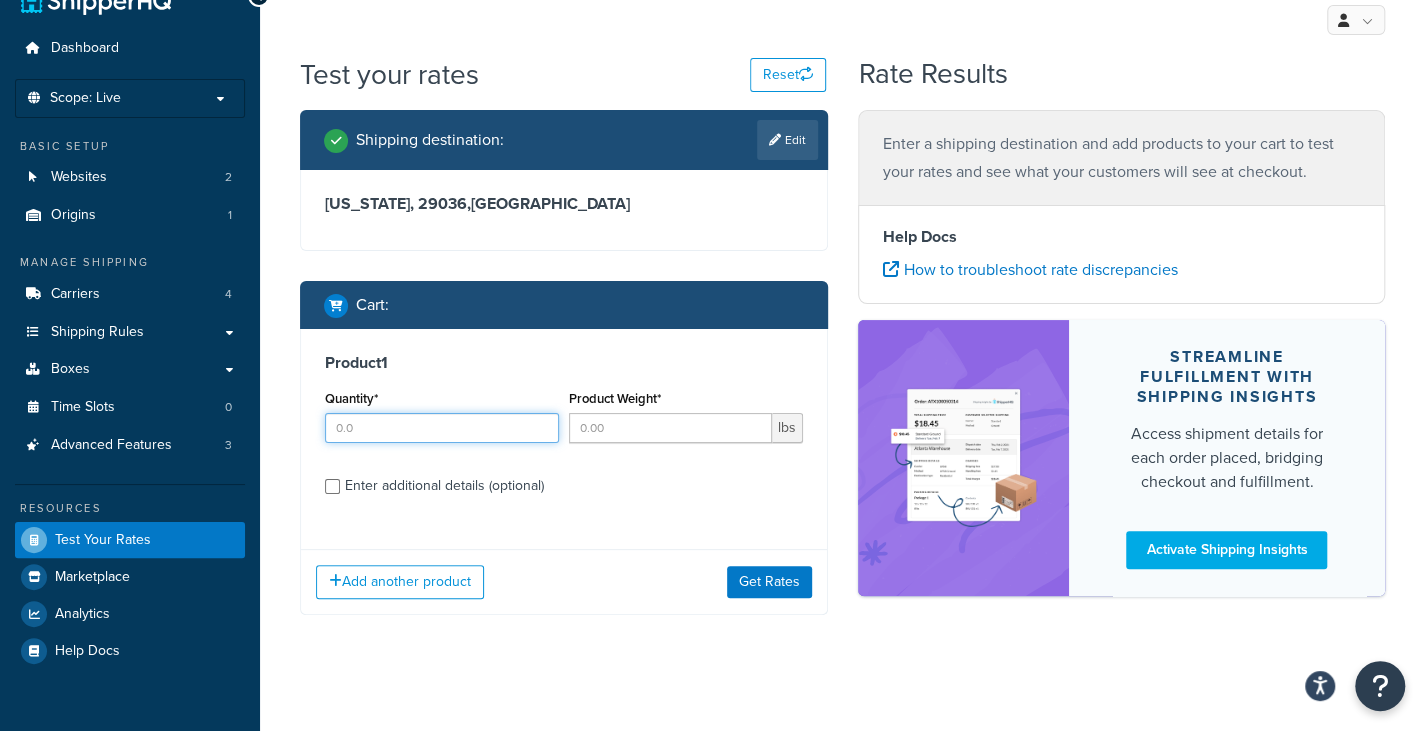 click on "Quantity*" at bounding box center (442, 428) 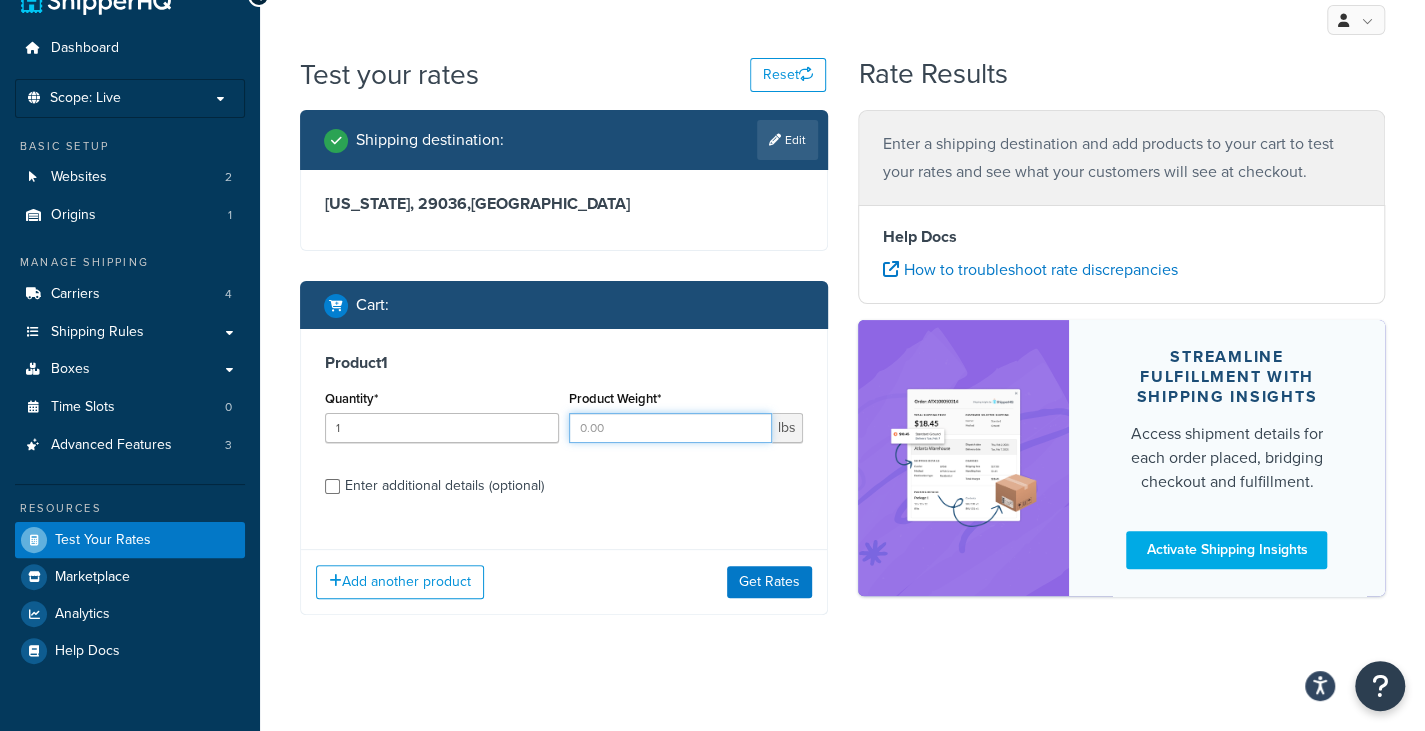 click on "Product Weight*" at bounding box center (670, 428) 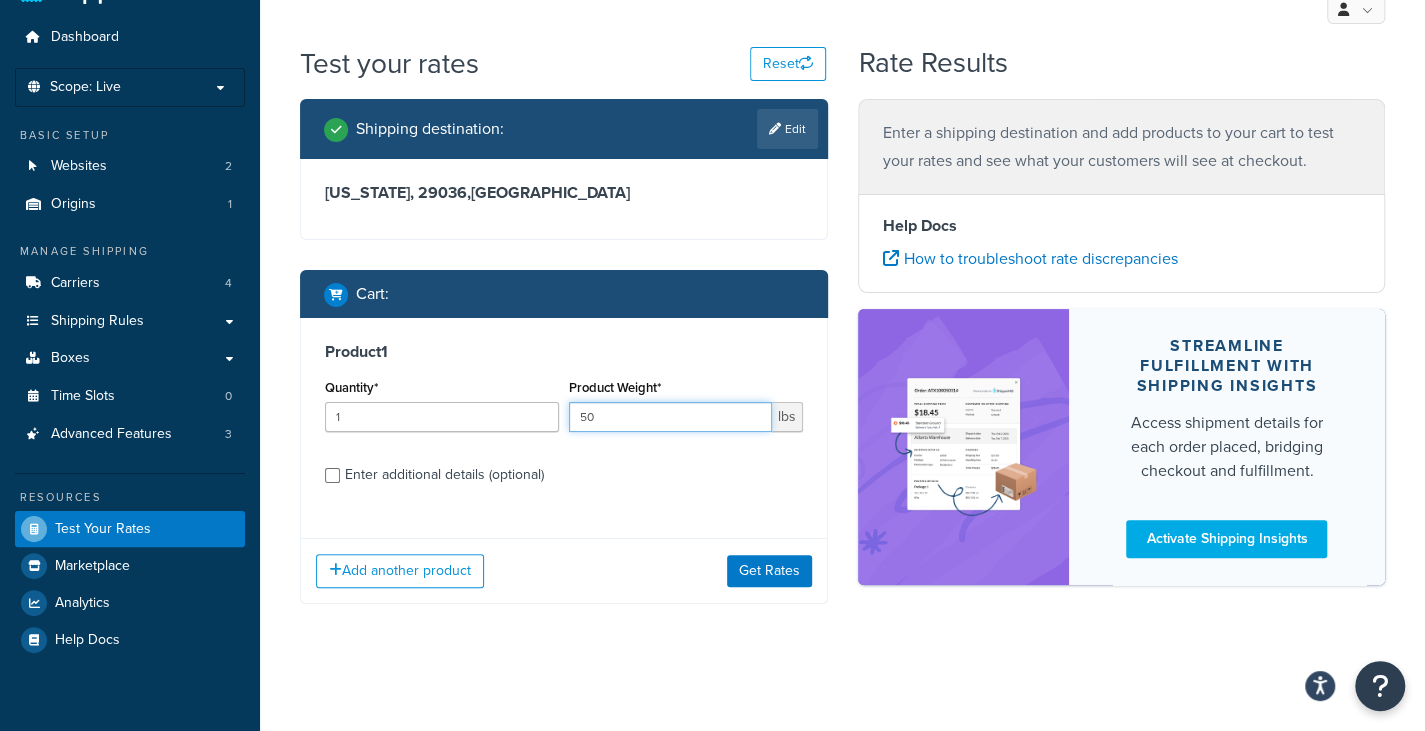 scroll, scrollTop: 52, scrollLeft: 0, axis: vertical 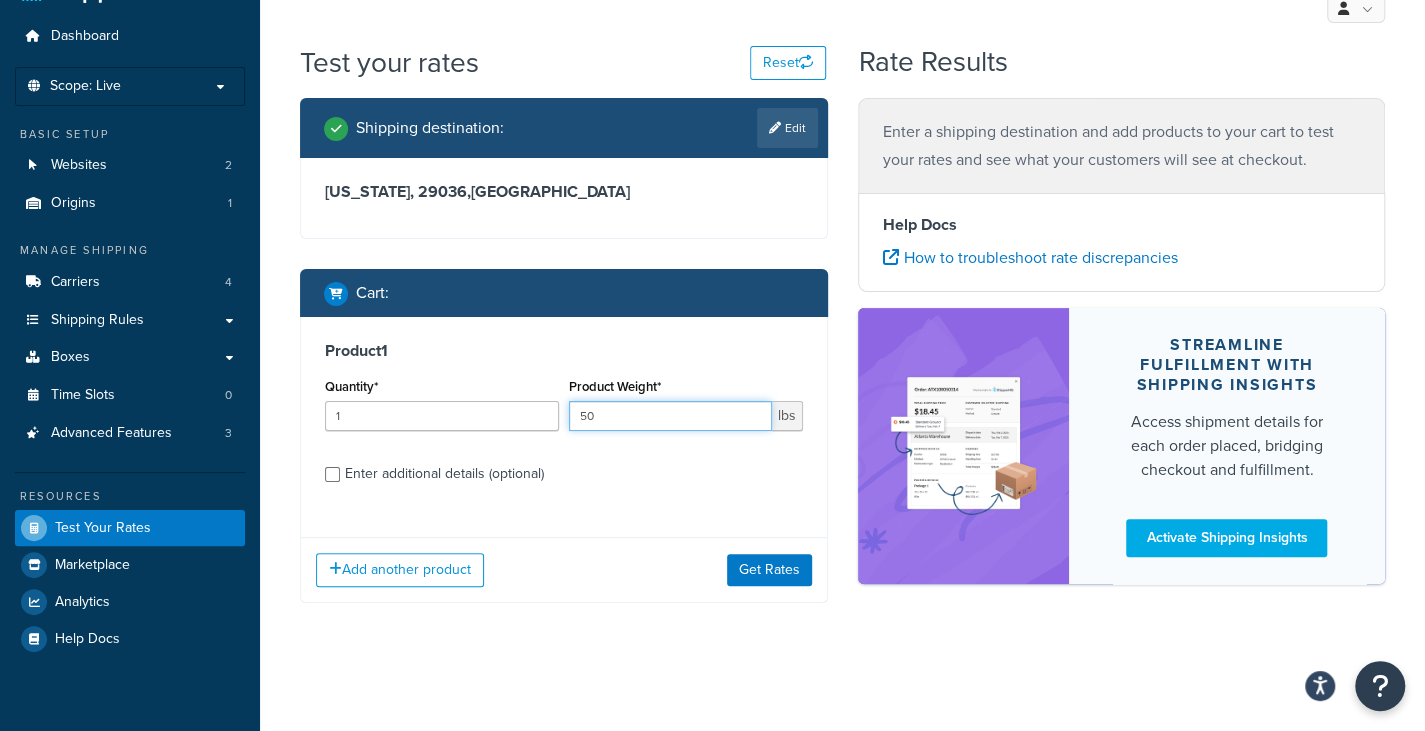 type on "50" 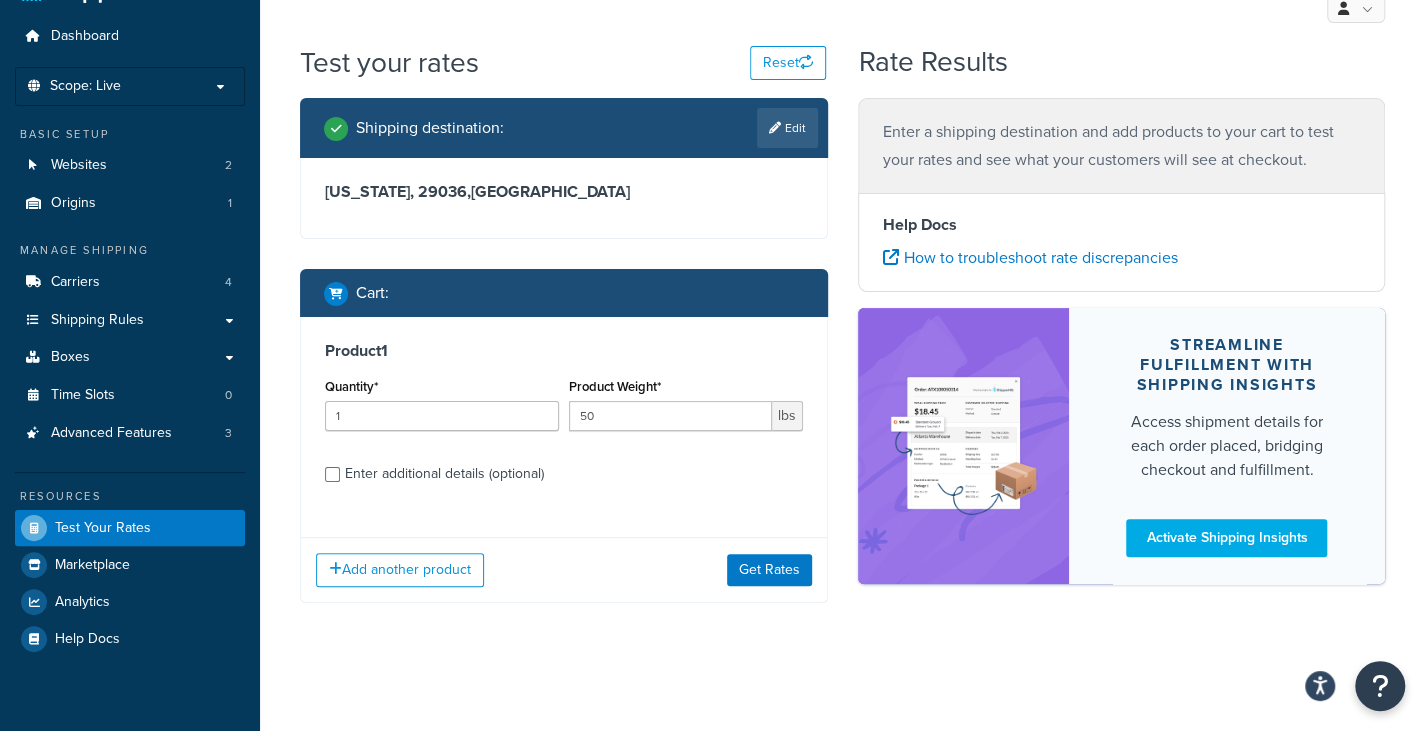 click on "Enter additional details (optional)" at bounding box center (444, 474) 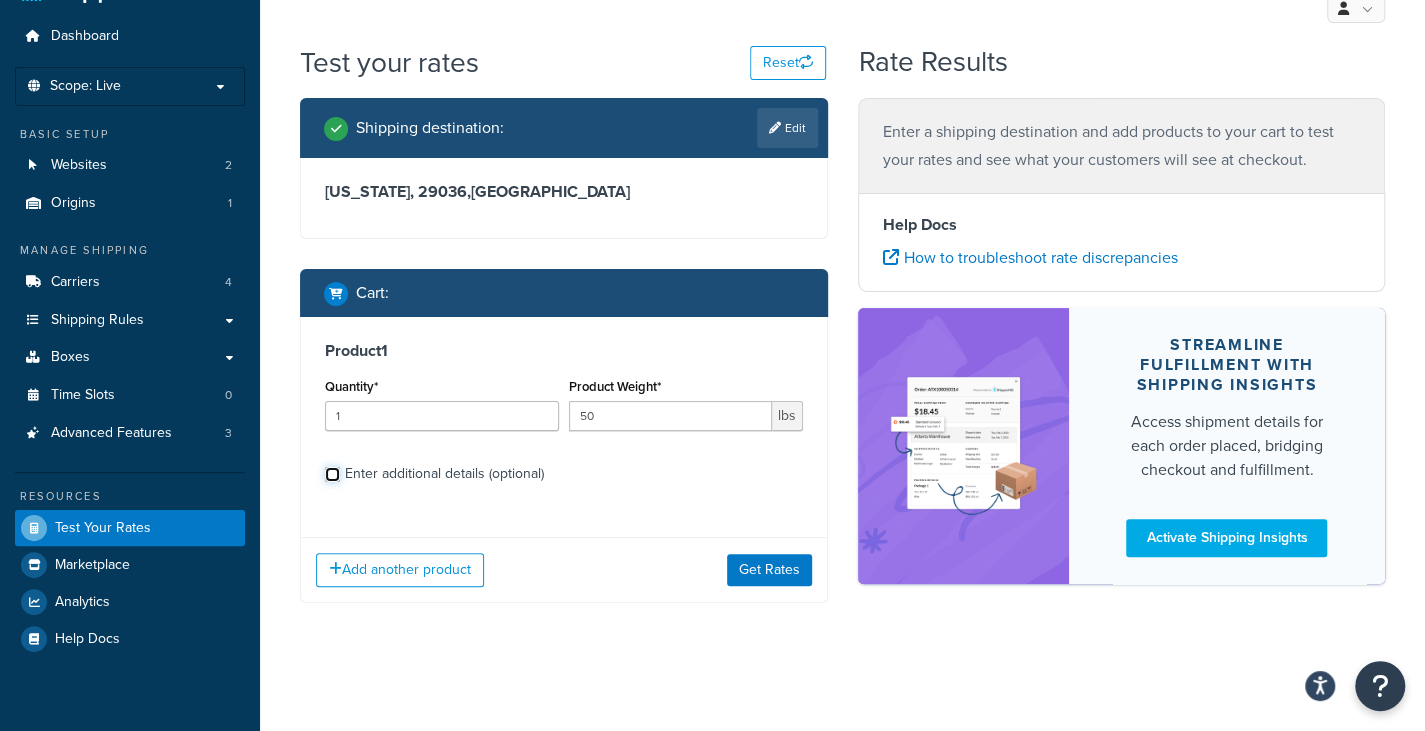 click on "Enter additional details (optional)" at bounding box center (332, 474) 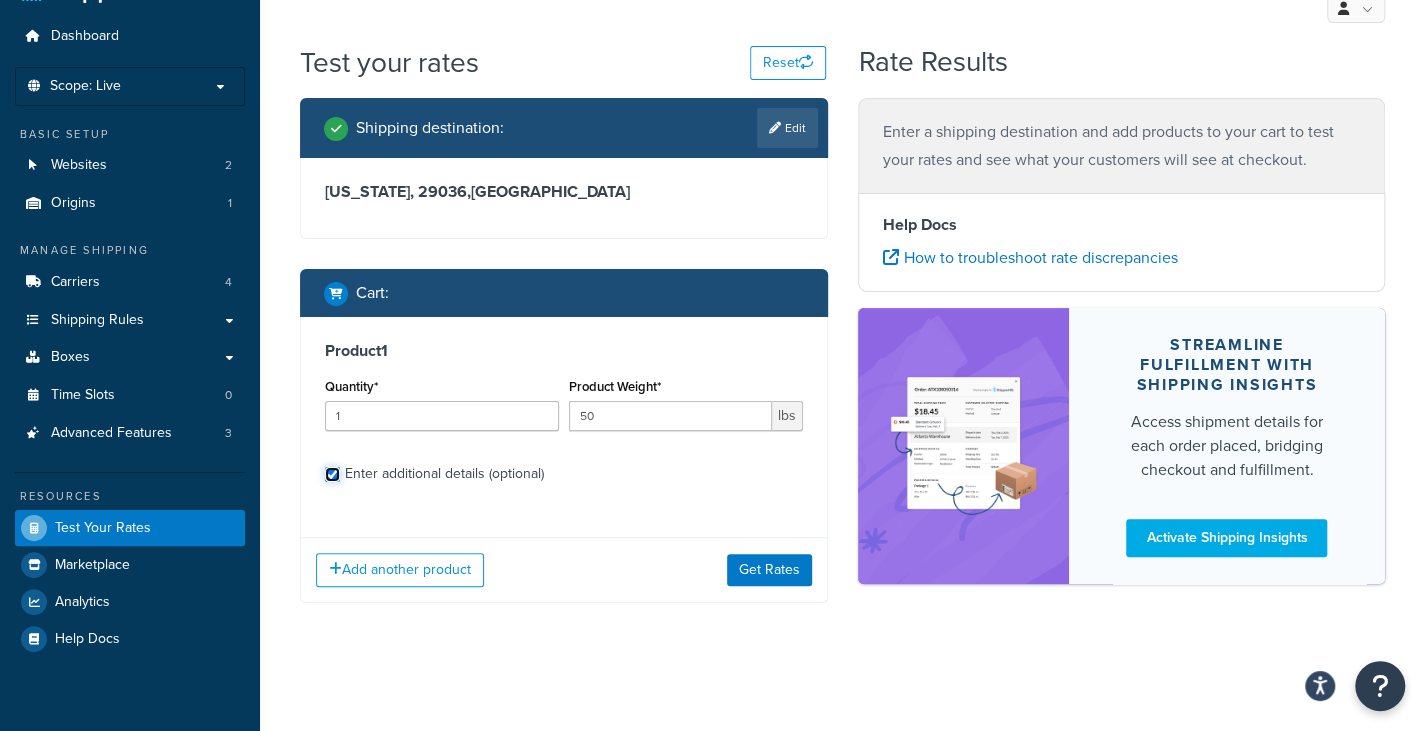 checkbox on "true" 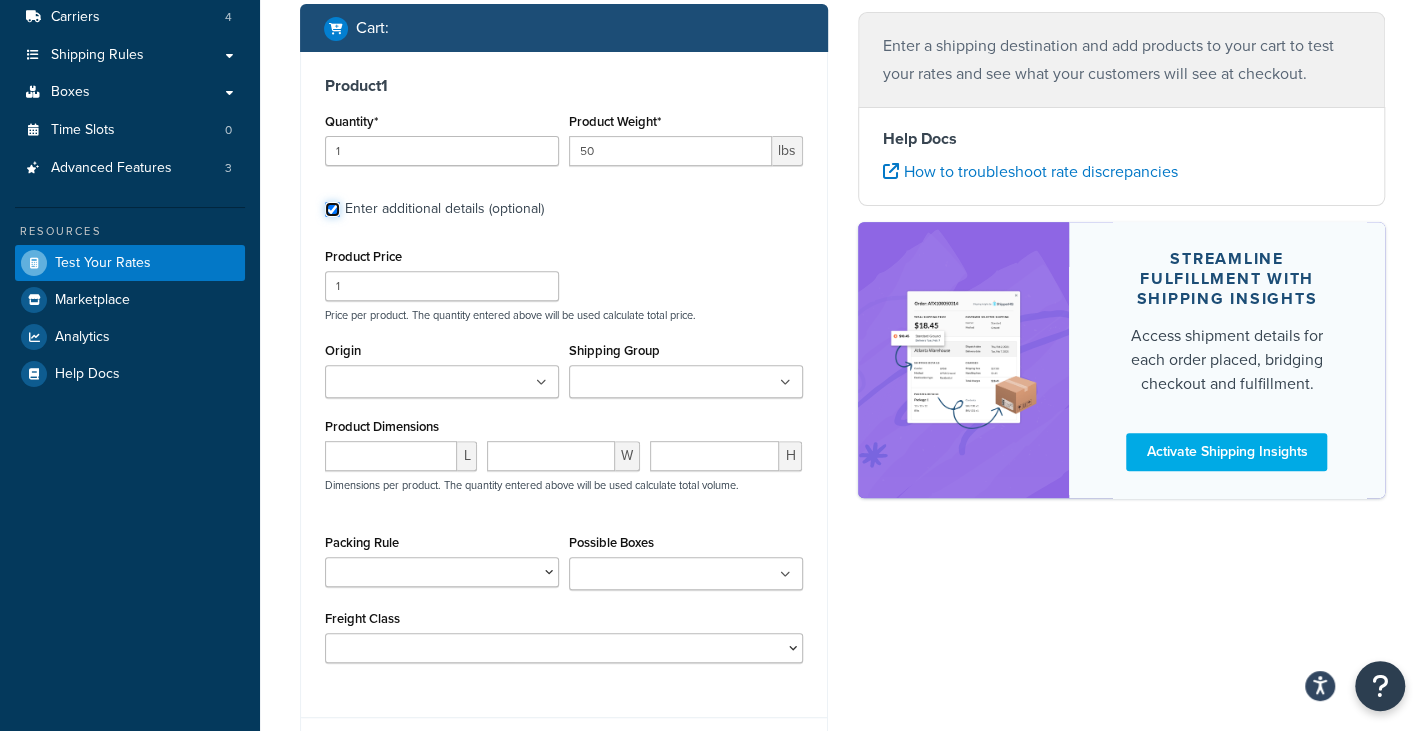 scroll, scrollTop: 408, scrollLeft: 0, axis: vertical 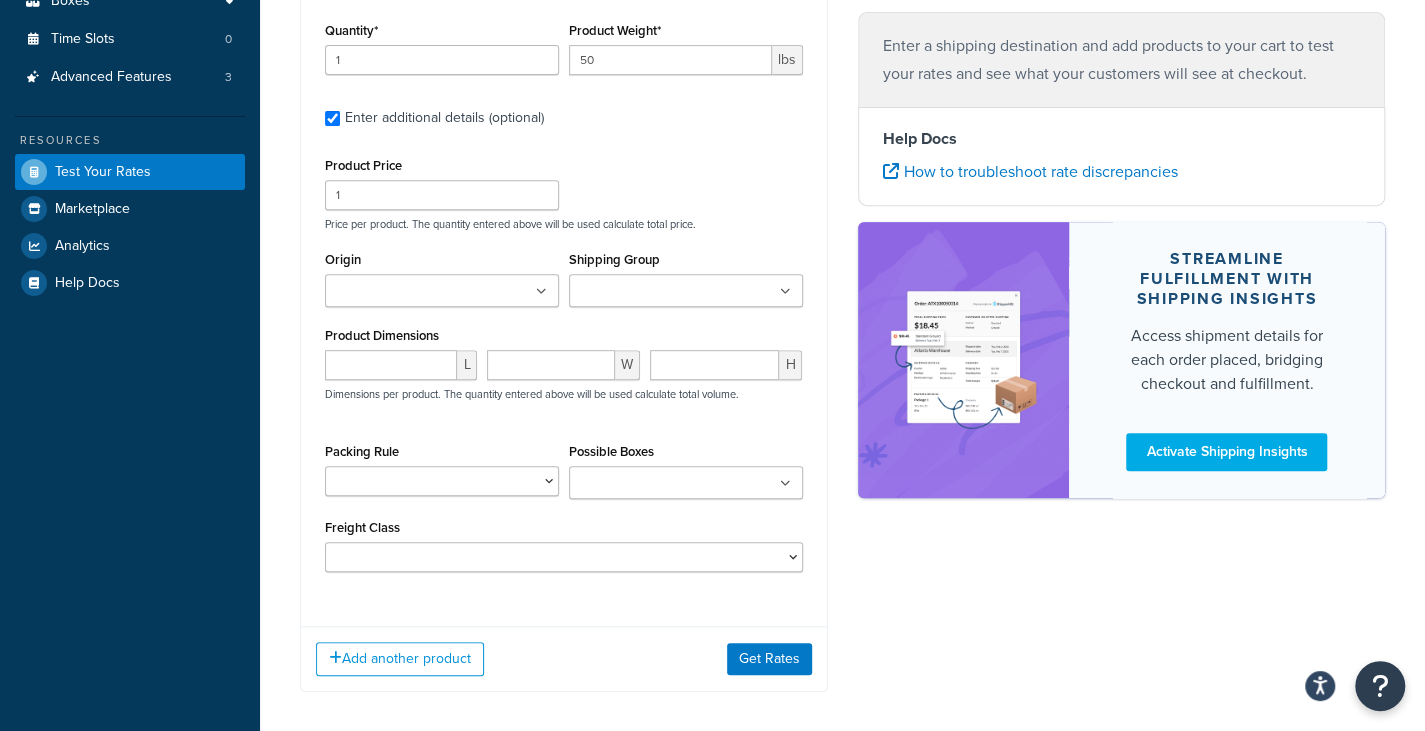 click on "Possible Boxes" at bounding box center (663, 484) 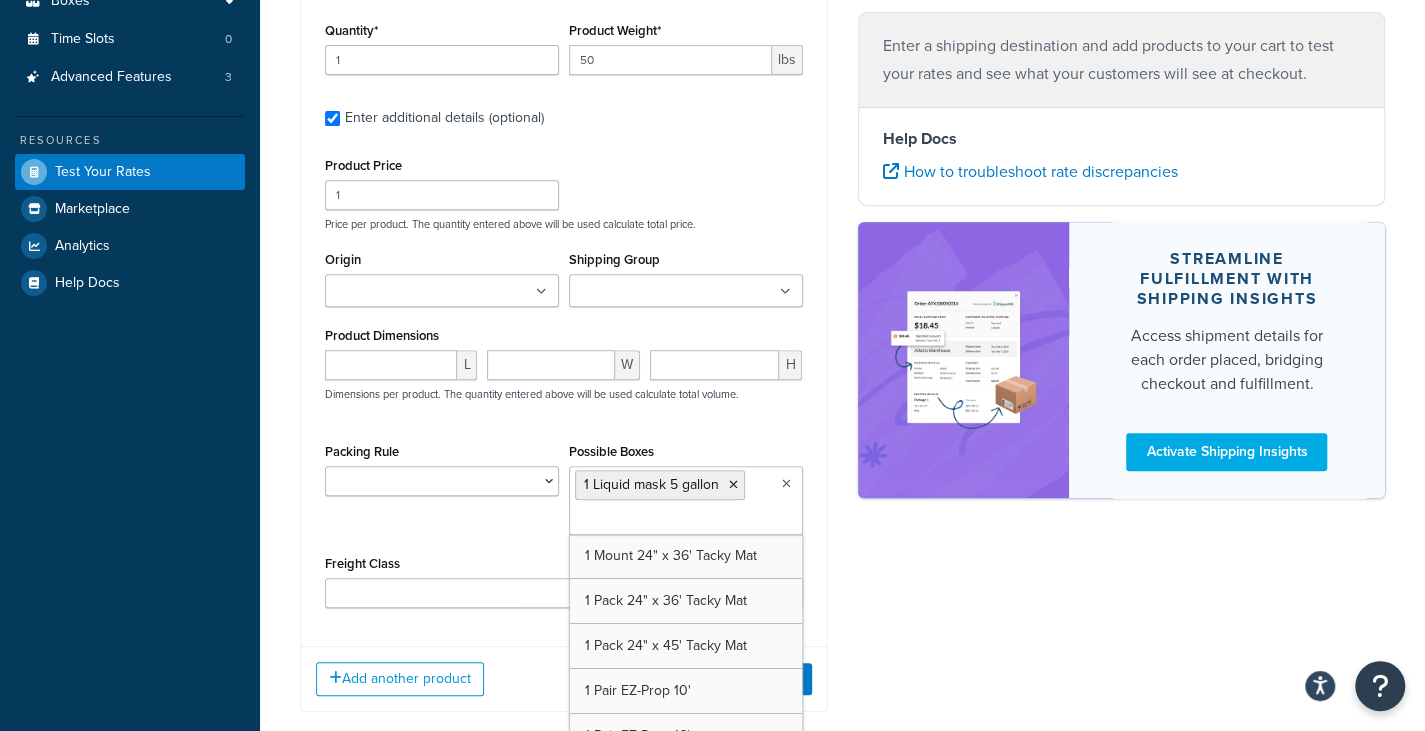 click on "Shipping destination :  Edit   South Carolina,    29036 ,  United States Cart : Product  1 Quantity*   1 Product Weight*   50 lbs   Enter additional details (optional) Product Price   1 Price per product. The quantity entered above will be used calculate total price. Origin   Pro Tect Associates Inc Shipping Group   Finished Floor Guard (4 Pack) Finished Floor Guard (Single Pack) Large Medium Small tape UPS Ground Freight Items Product Dimensions   L   W   H Dimensions per product. The quantity entered above will be used calculate total volume. Packing Rule     24-200  PC Window and PMR  24x500 PC Windows PMR  30 X 200  36 x 500 PC Windows PMR  4 PC 24-200  48 x 200 PC PMR  48 x 500  Brown Jamb Protectors  Carpet Dispenser  Carpet Window PMR  Corner Guard  Door protection  EZ Prop  FF Free Ship 4 pack  Flame Rated  Hardboard 20 and 44  Jam Protectors JP  Liquid Mask  Mater Box for Tape (4qty)  Orange - Jamb Protector  PC PMR Window 36 x 200  Poly Craft Mask  PR Floor Runner  Tacky Mat Mount  Tacky Mats" at bounding box center [842, 242] 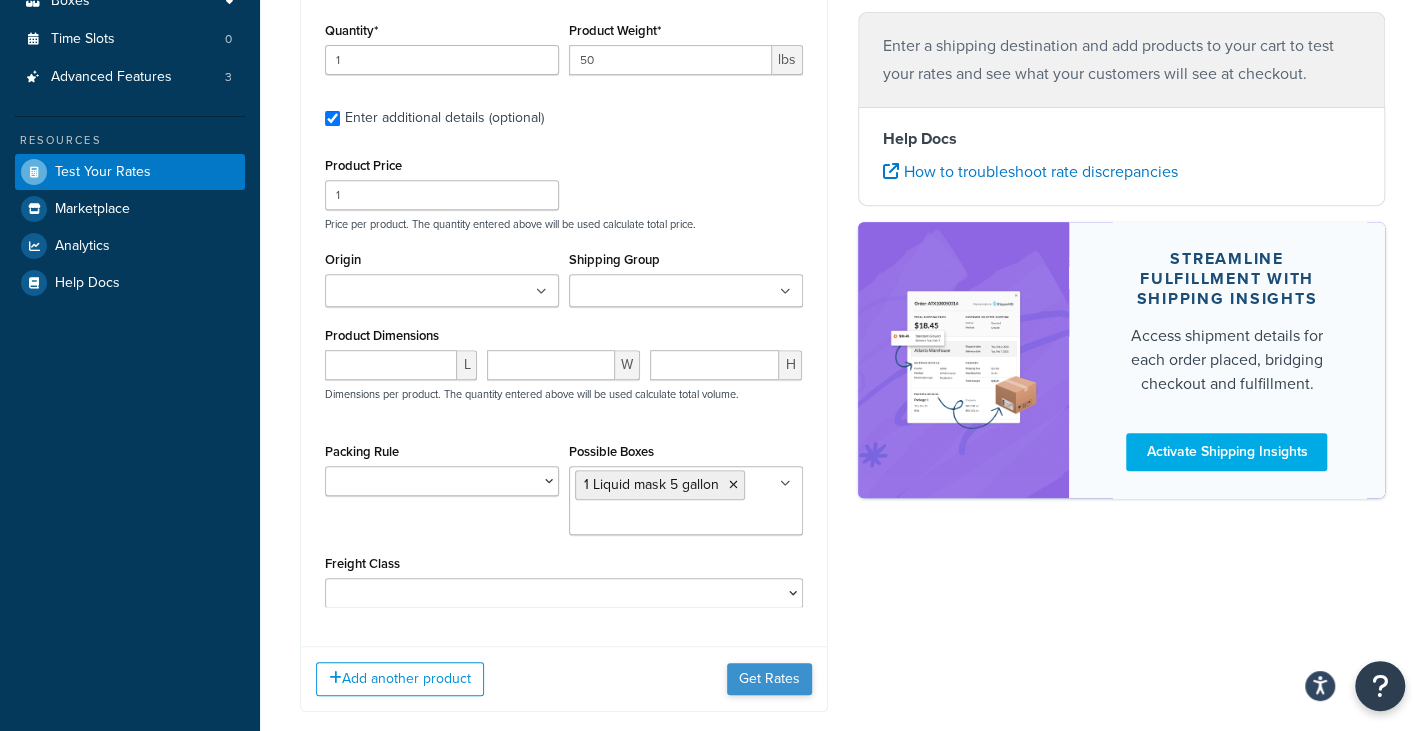 click on "Add another product Get Rates" at bounding box center [564, 678] 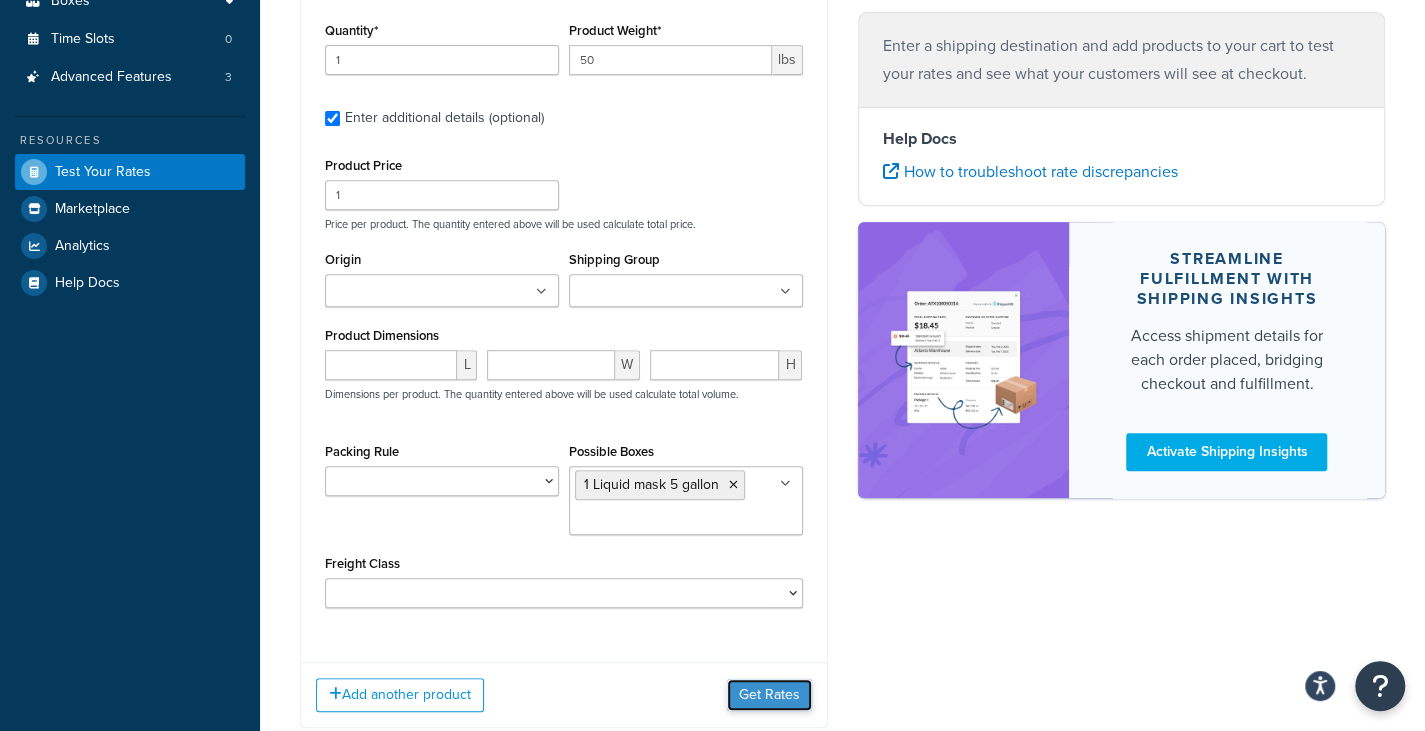 click on "Get Rates" at bounding box center [769, 695] 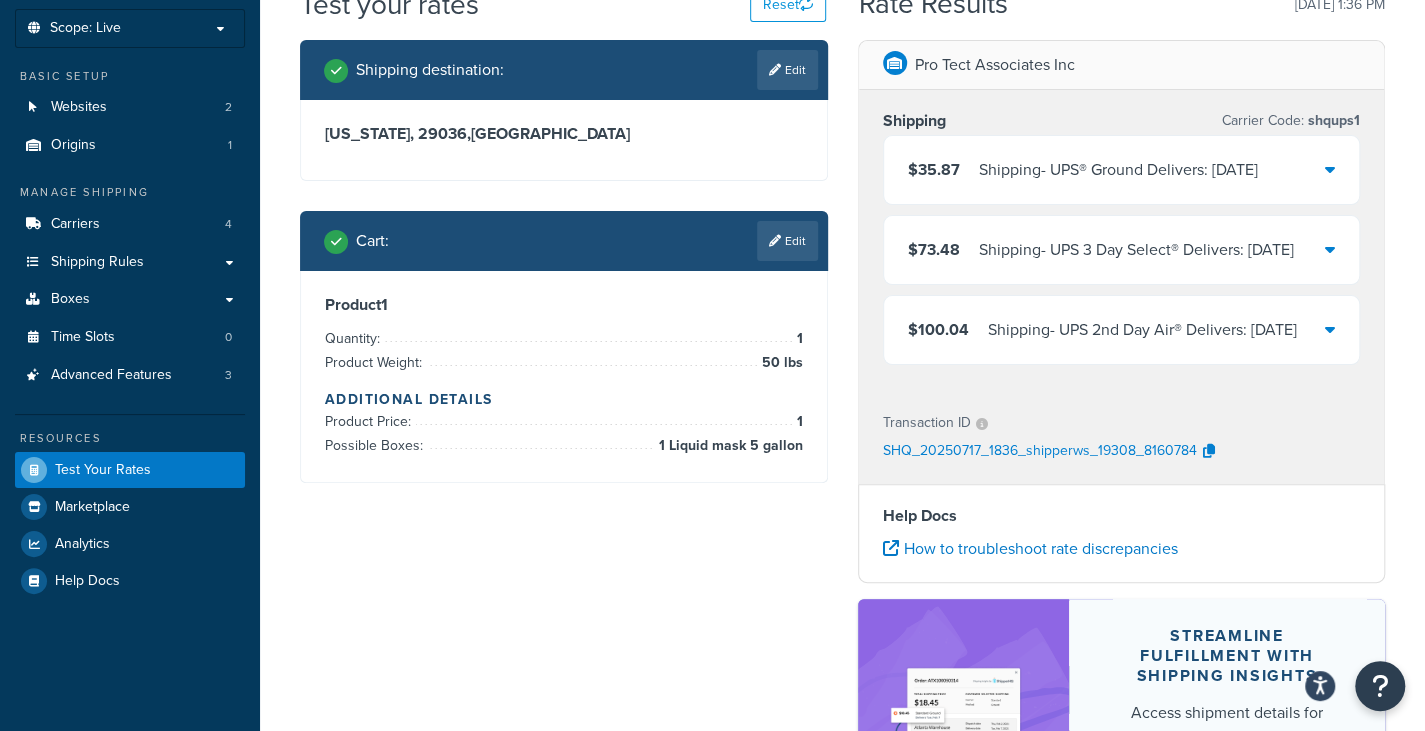 scroll, scrollTop: 108, scrollLeft: 0, axis: vertical 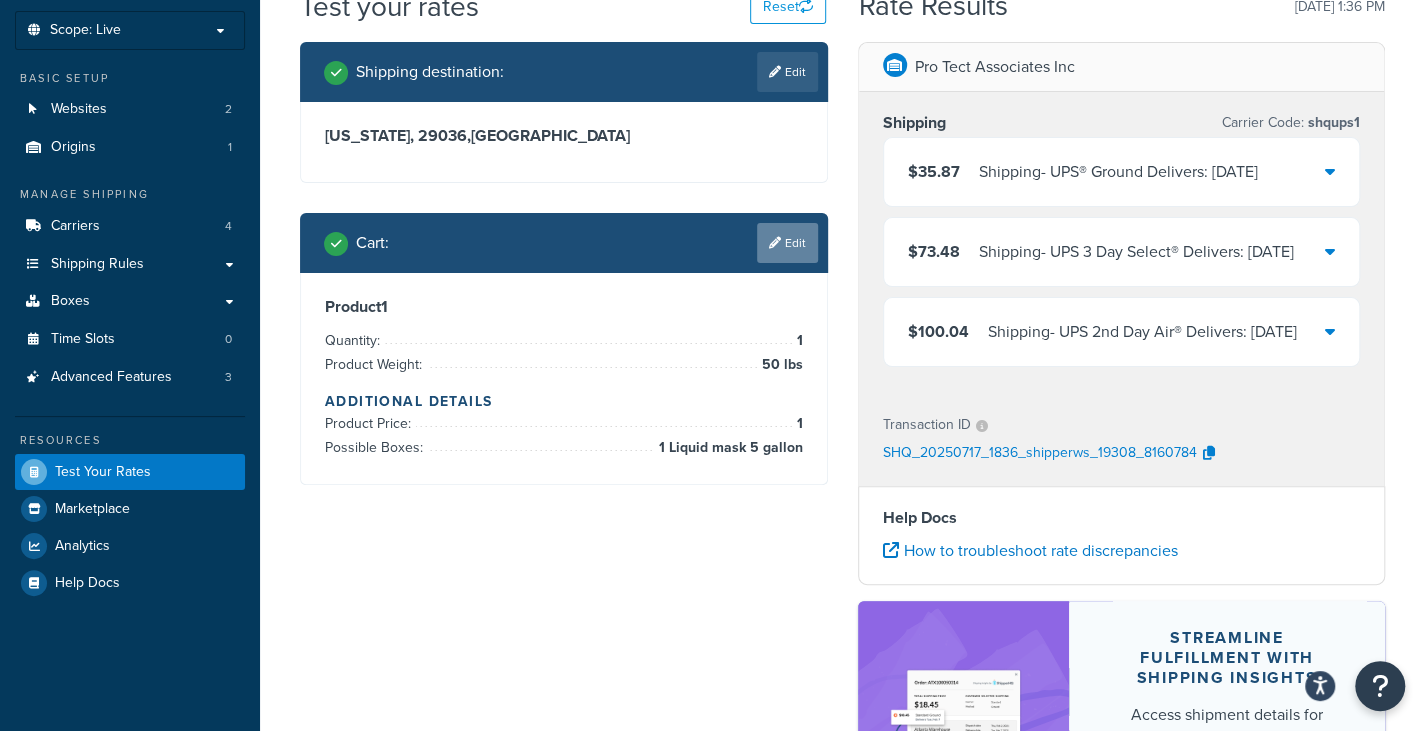 click on "Edit" at bounding box center [787, 243] 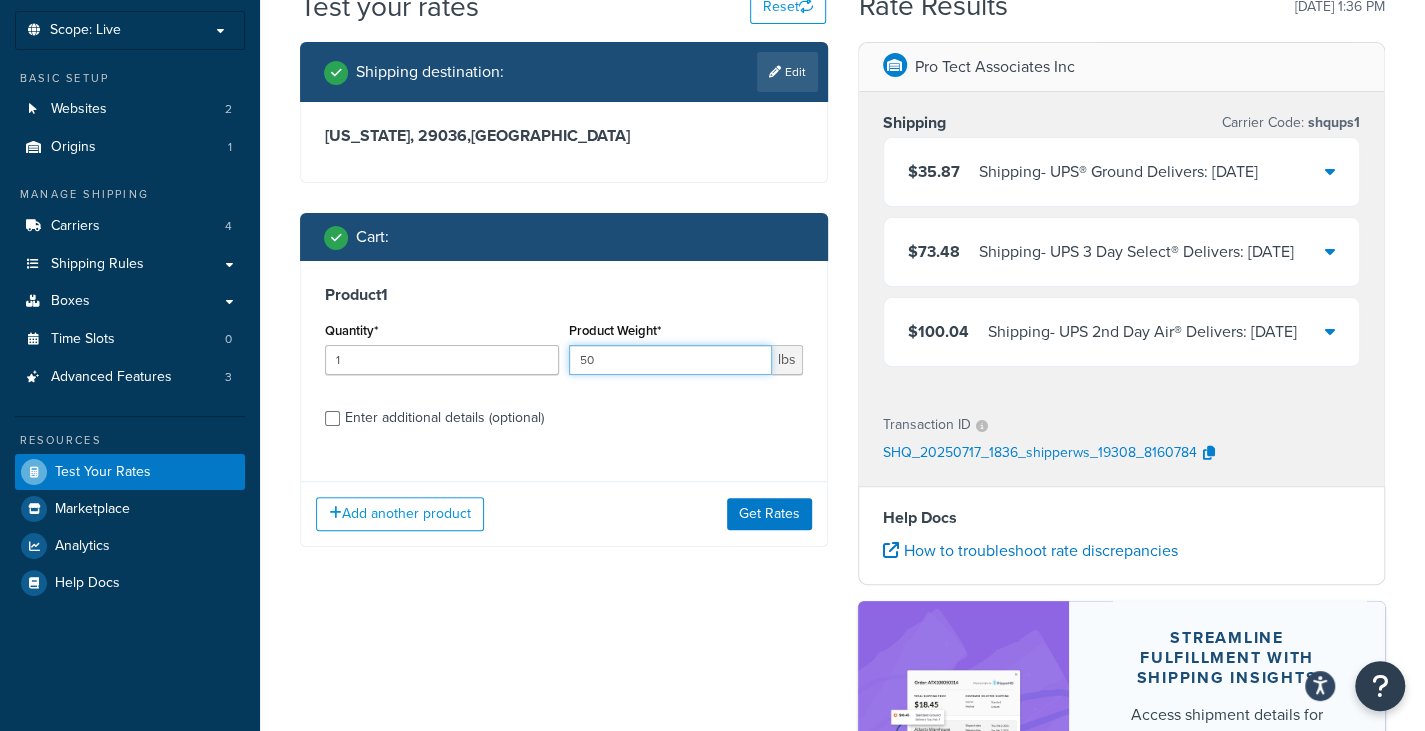 click on "50" at bounding box center [670, 360] 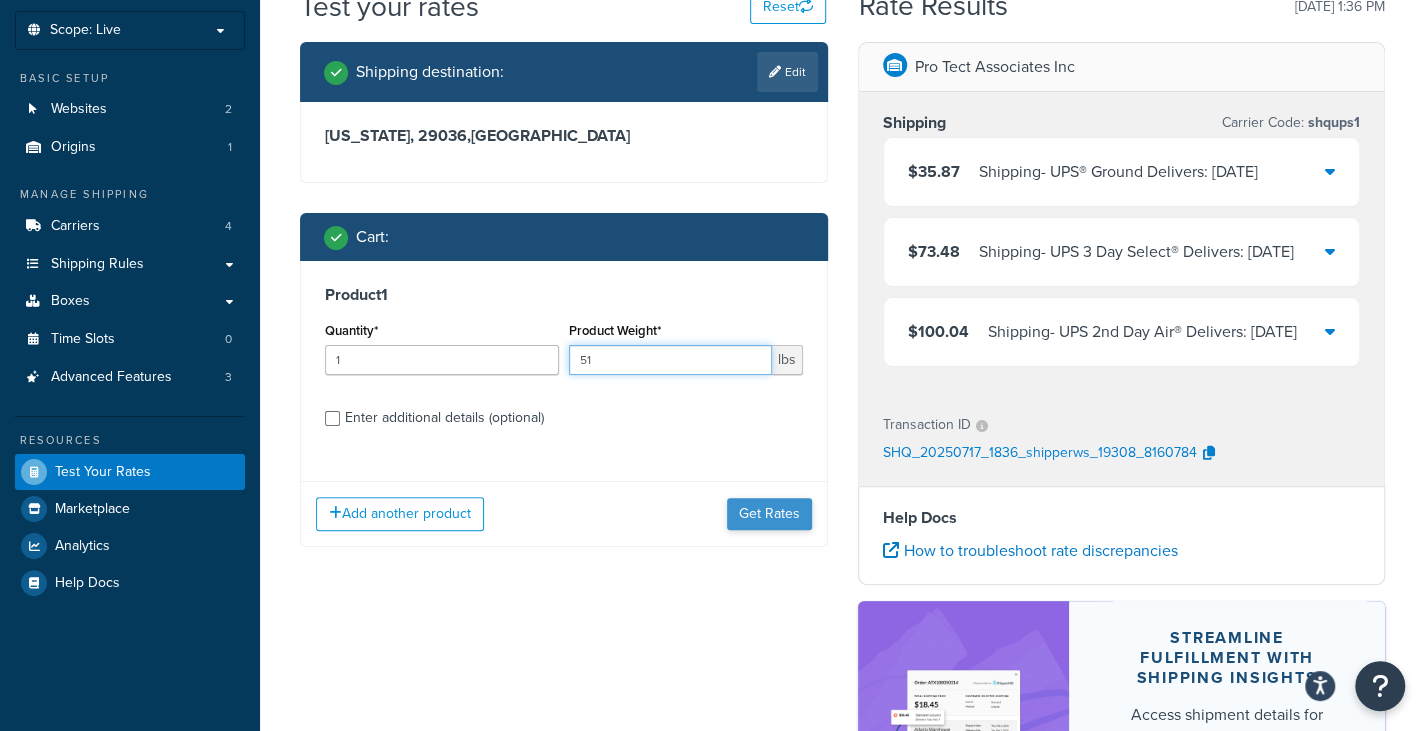 type on "51" 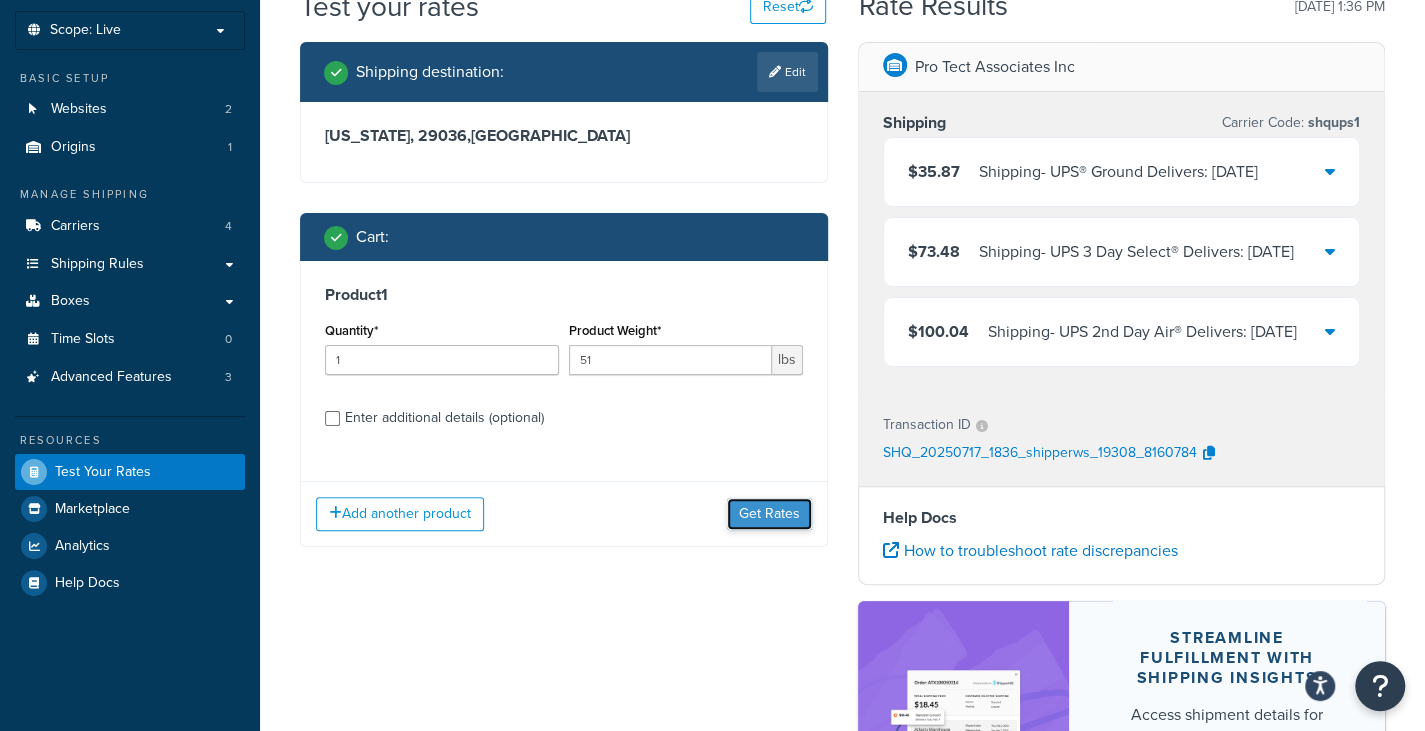 click on "Get Rates" at bounding box center (769, 514) 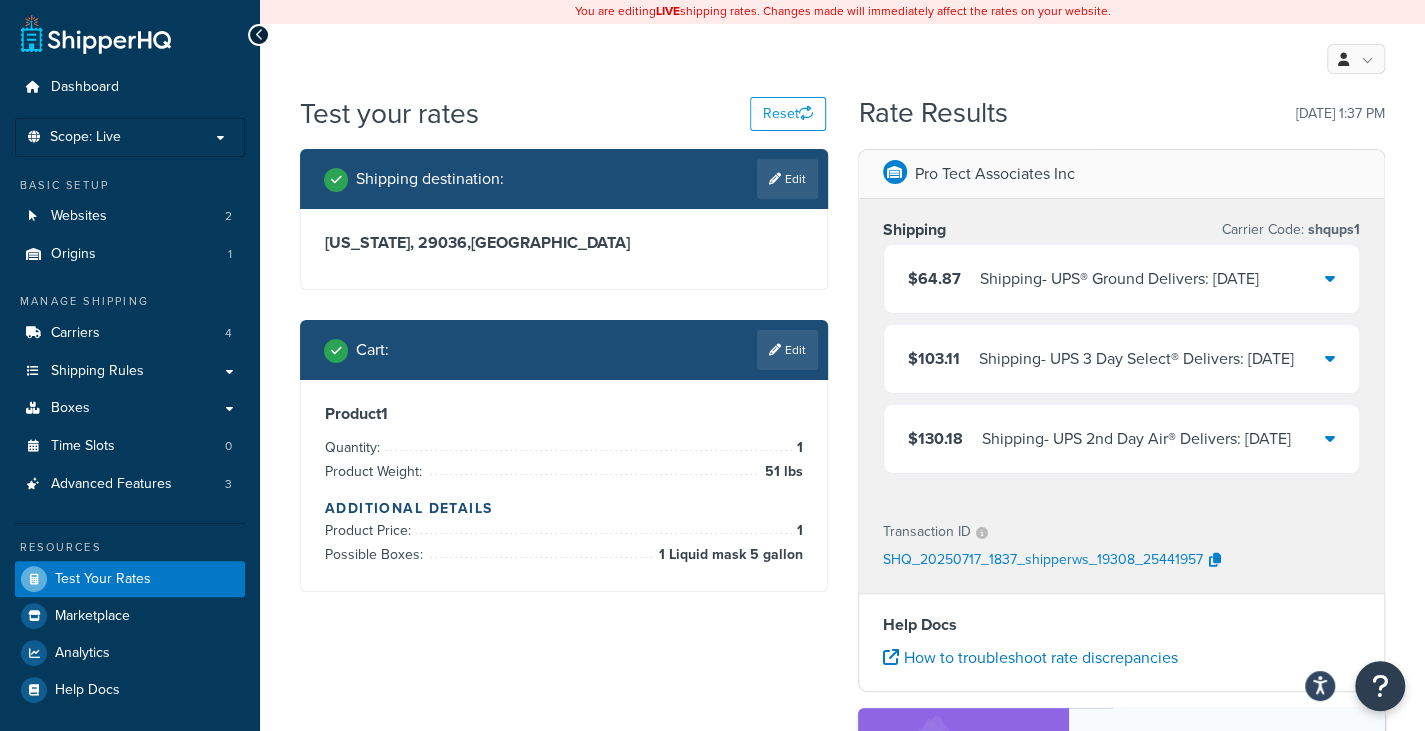 scroll, scrollTop: 108, scrollLeft: 0, axis: vertical 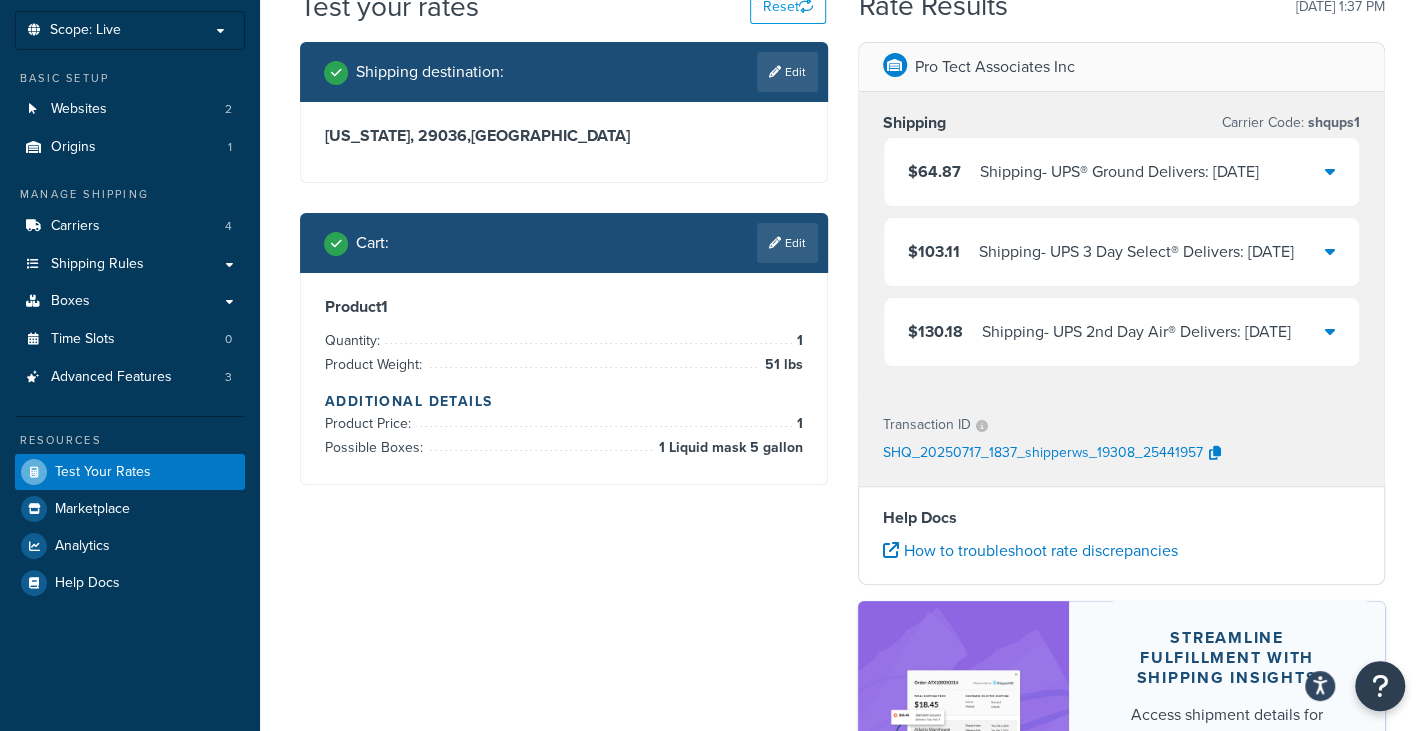 click on "Shipping  -   UPS® Ground Delivers: Wed, Jul 23" at bounding box center [1119, 172] 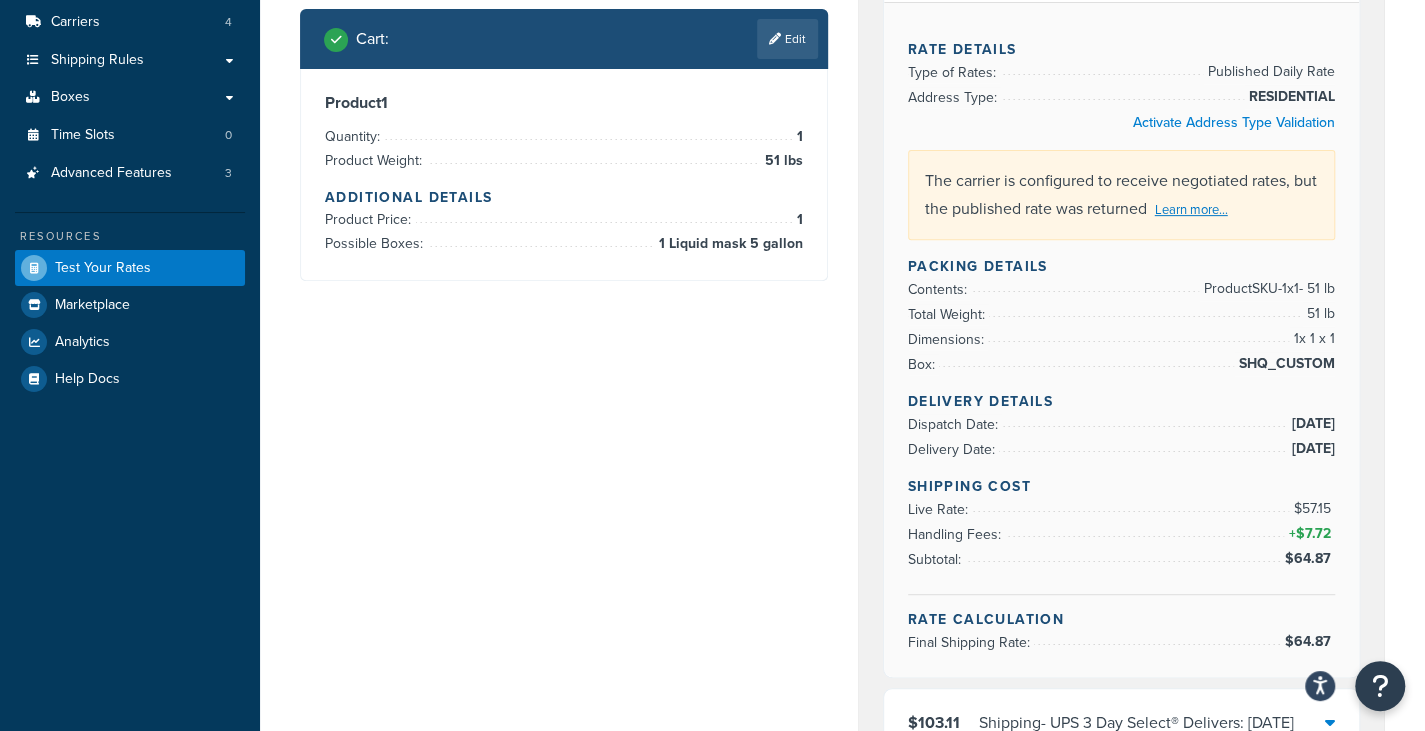 scroll, scrollTop: 108, scrollLeft: 0, axis: vertical 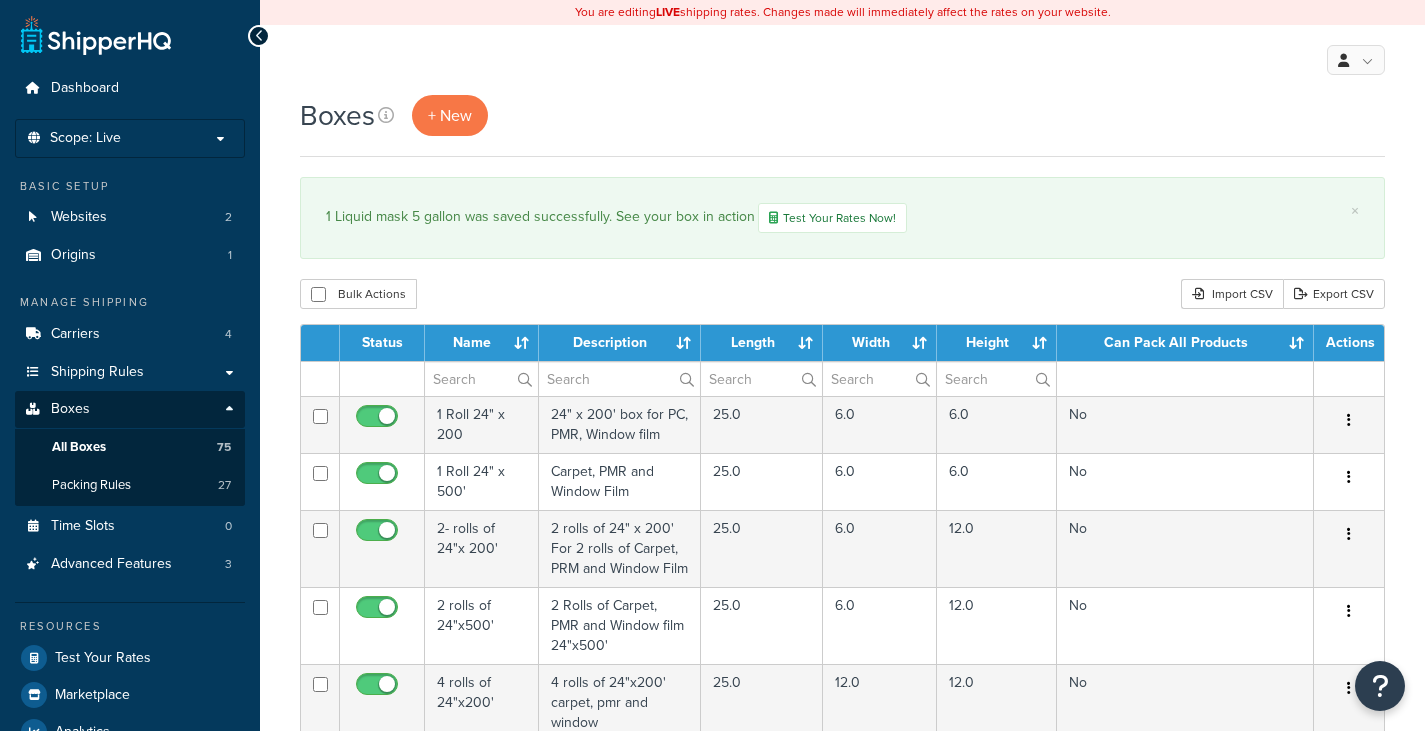 select on "100" 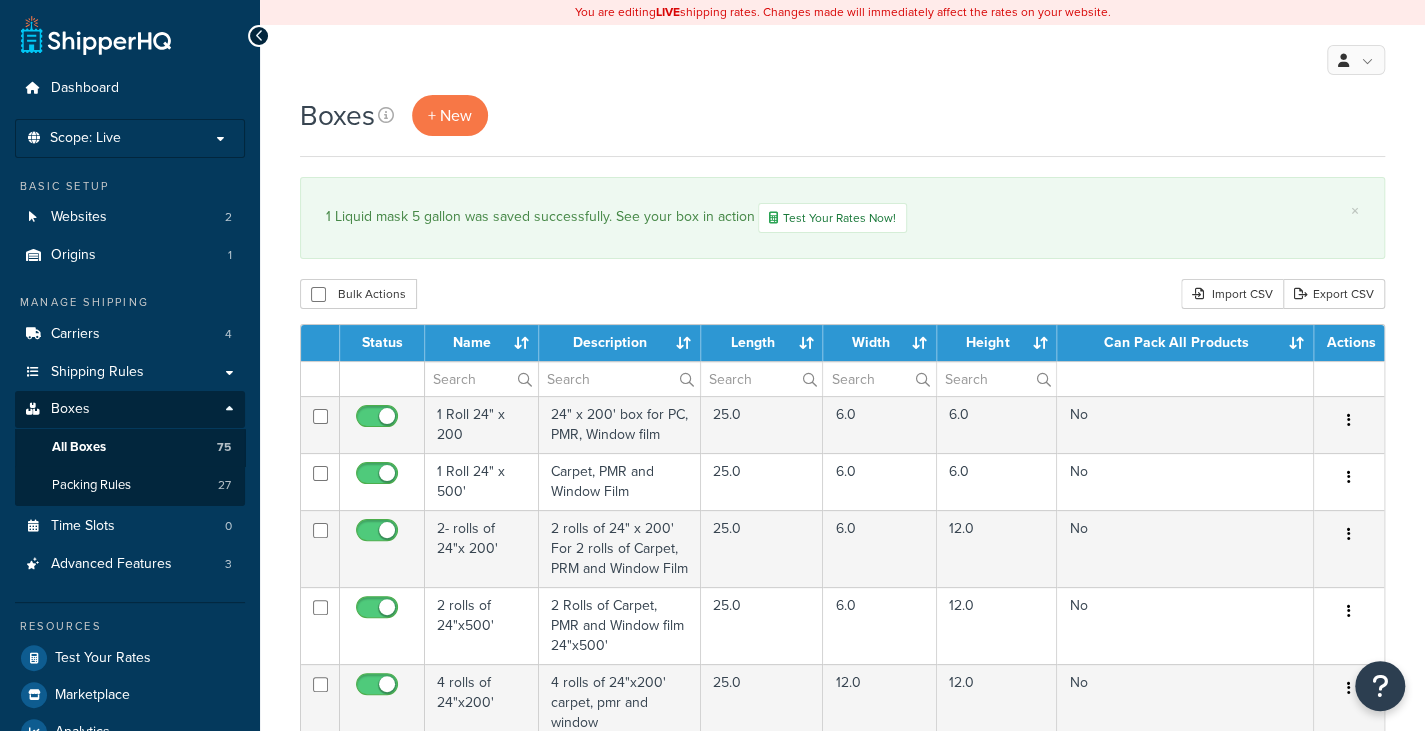 scroll, scrollTop: 274, scrollLeft: 0, axis: vertical 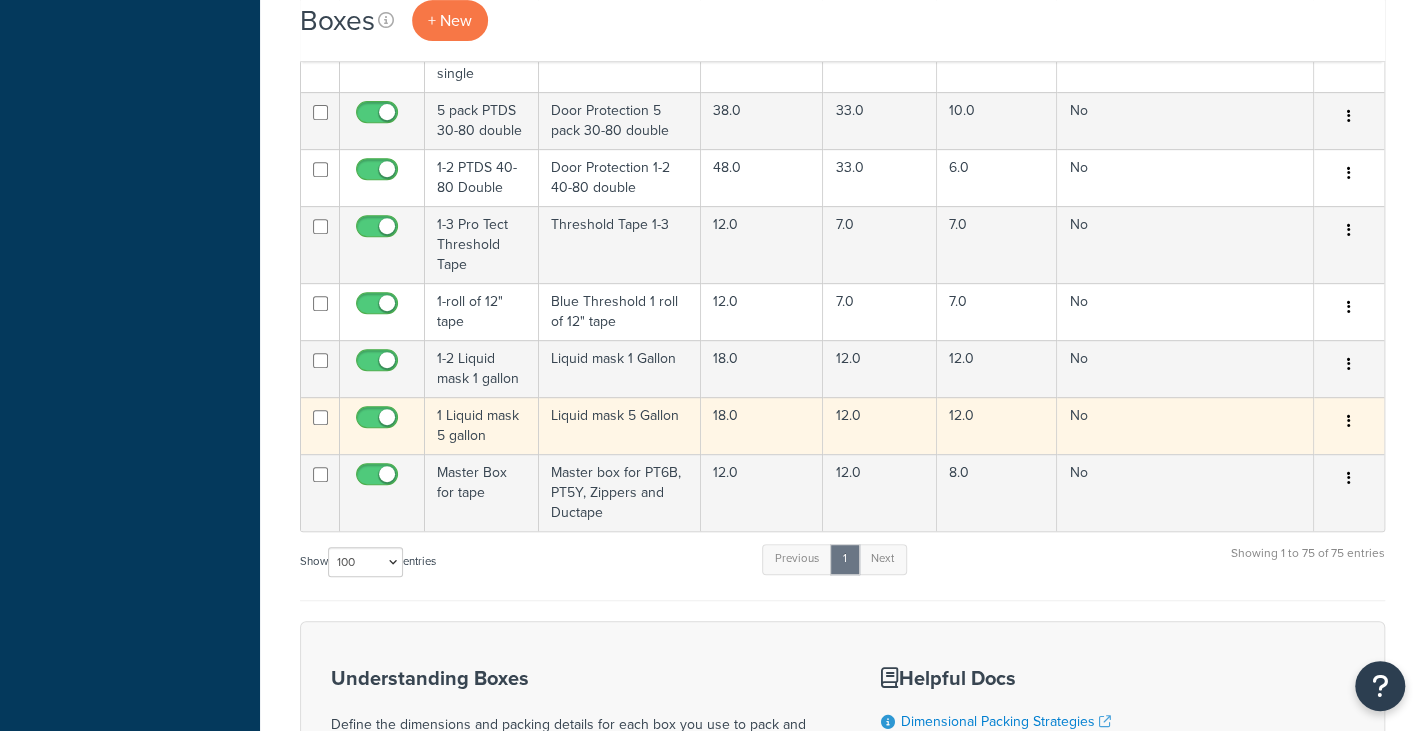 click at bounding box center [1349, 421] 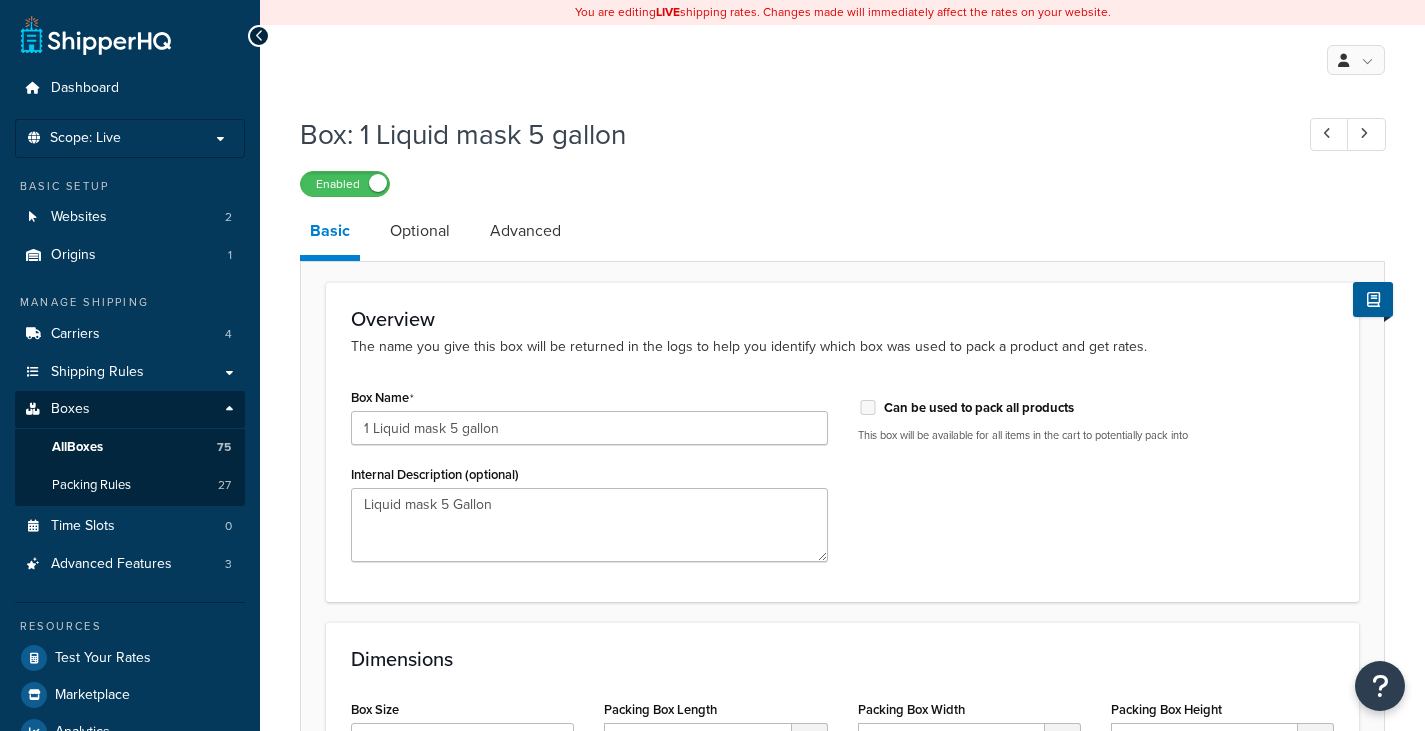 scroll, scrollTop: 0, scrollLeft: 0, axis: both 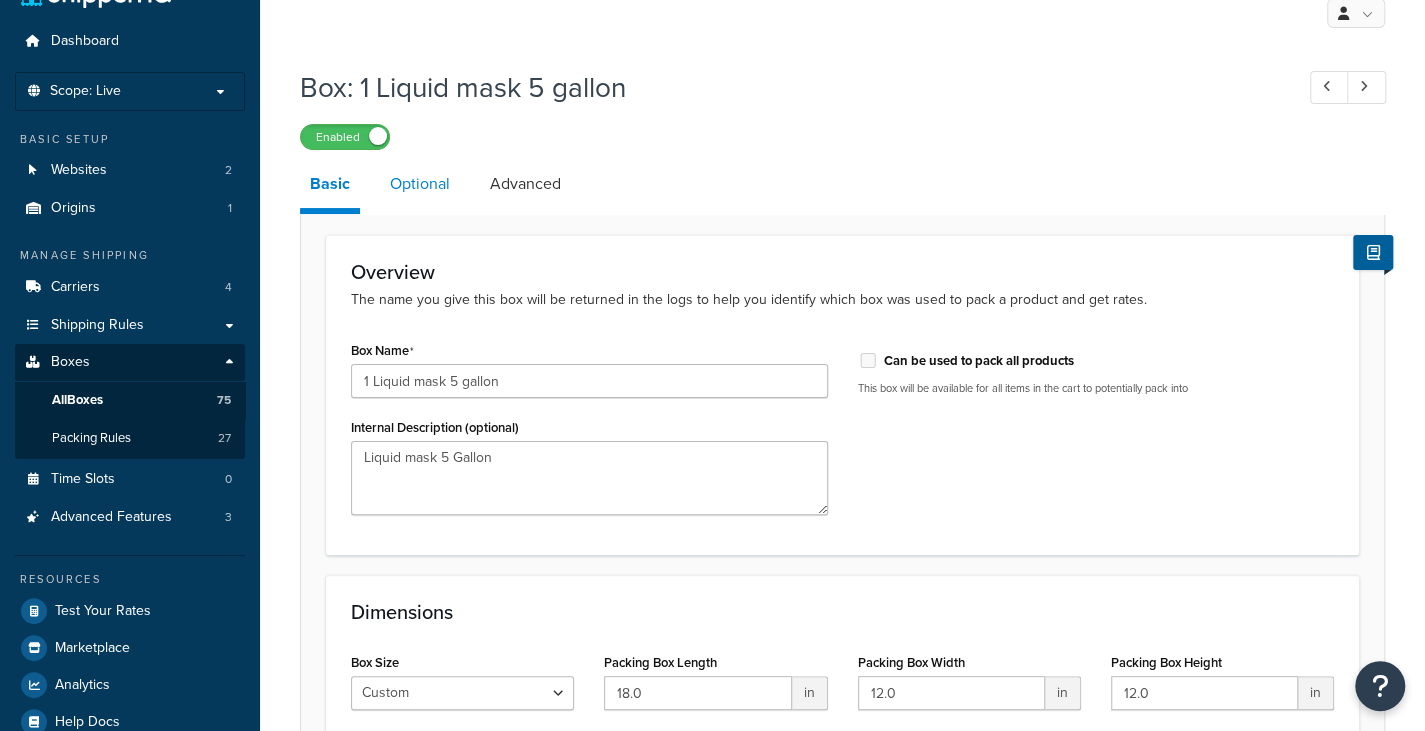 click on "Optional" at bounding box center [420, 184] 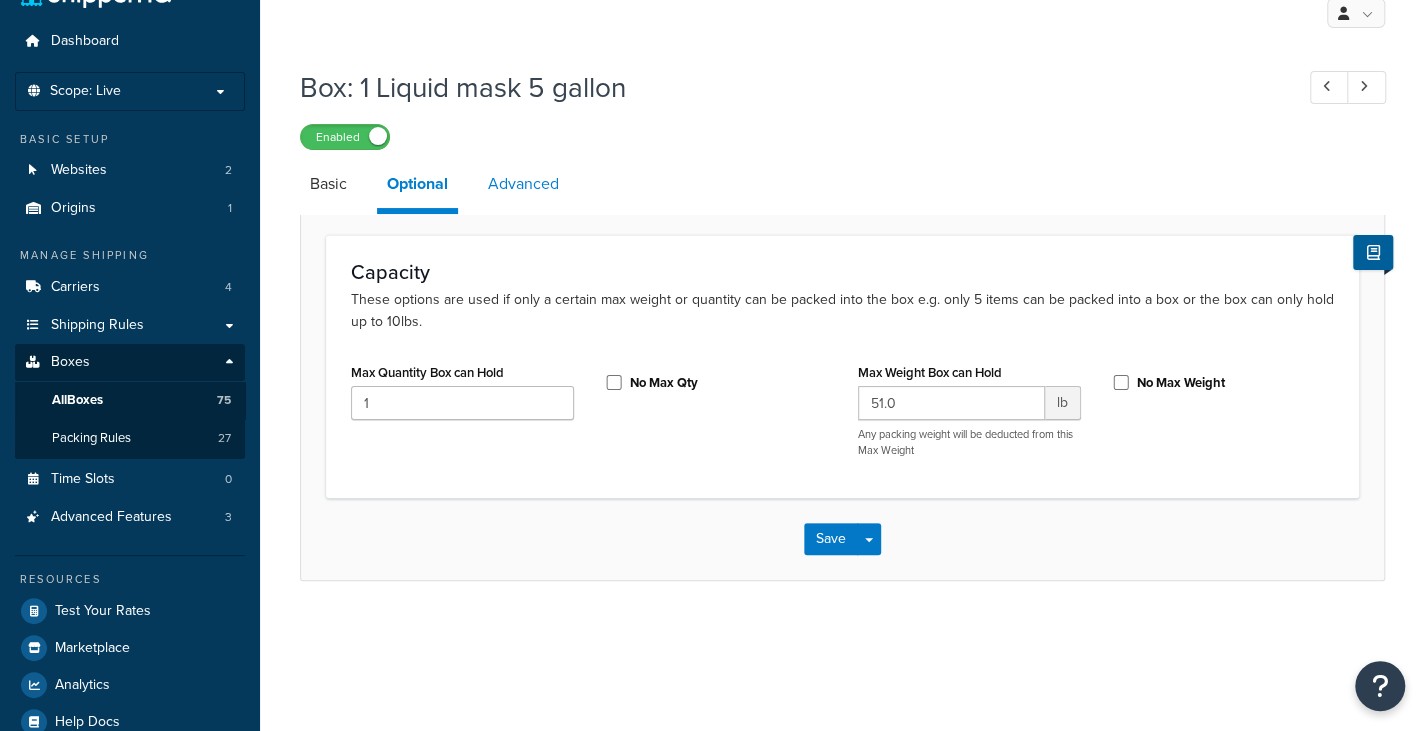 click on "Advanced" at bounding box center [523, 184] 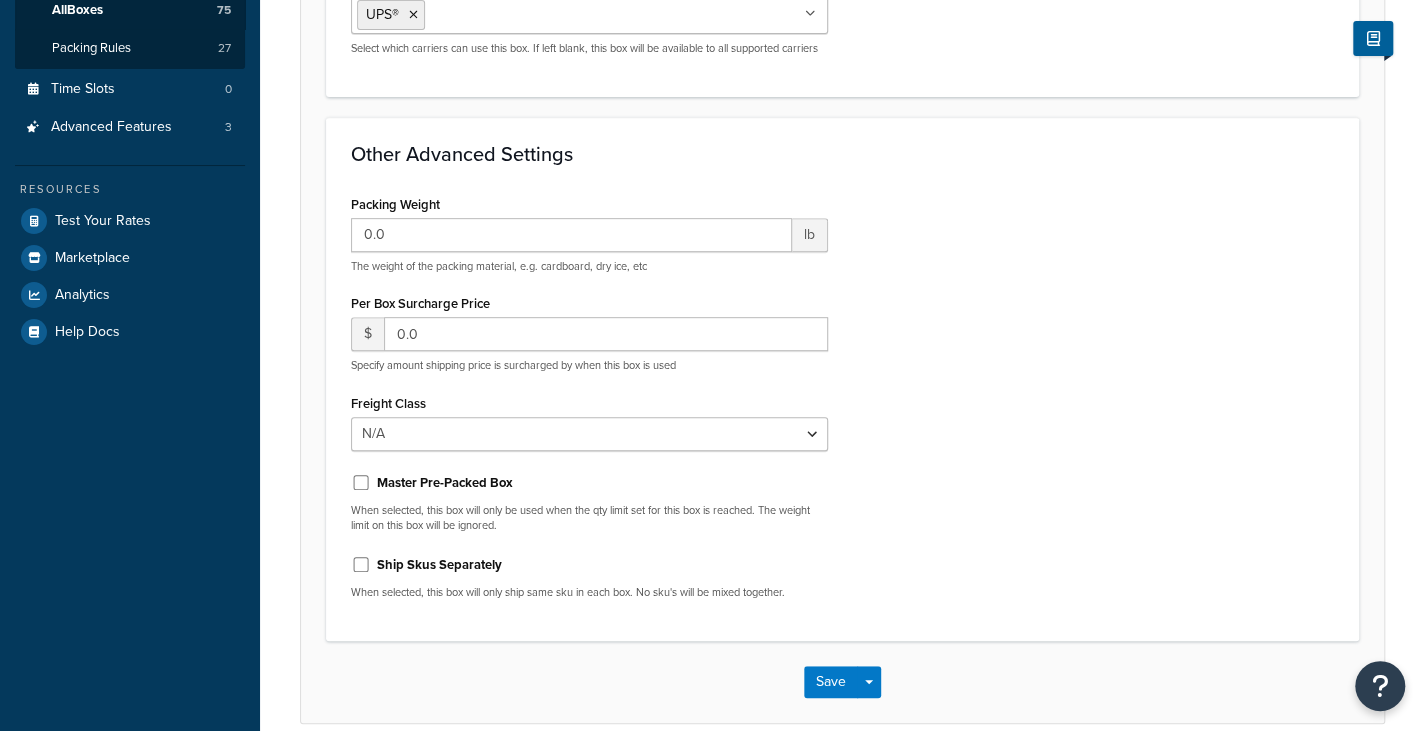 scroll, scrollTop: 520, scrollLeft: 0, axis: vertical 